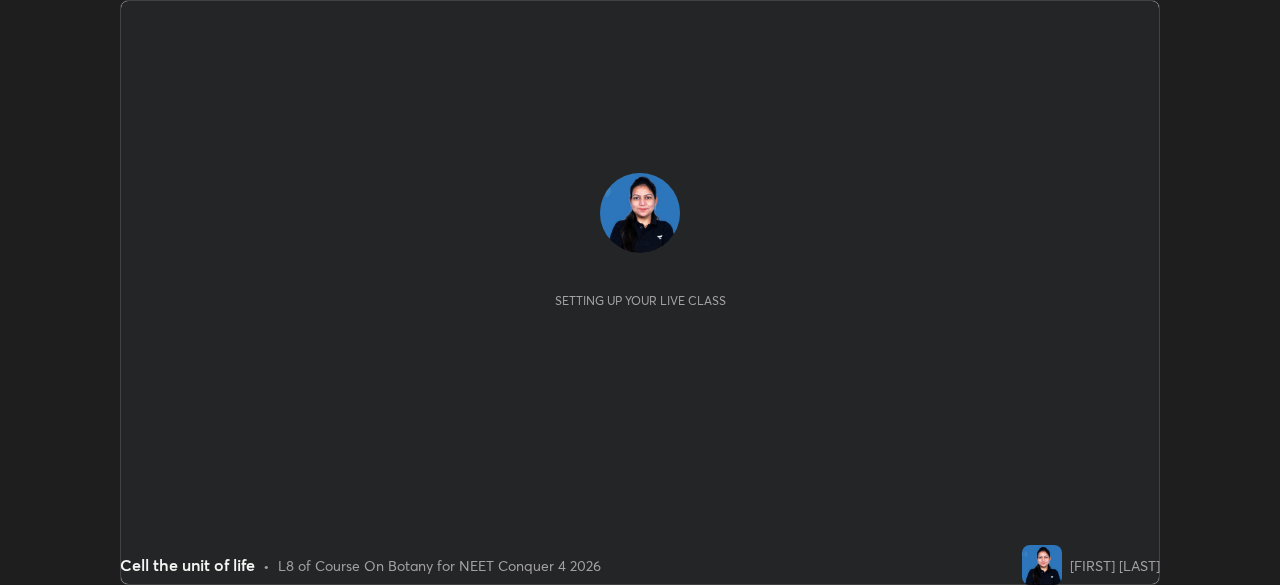 scroll, scrollTop: 0, scrollLeft: 0, axis: both 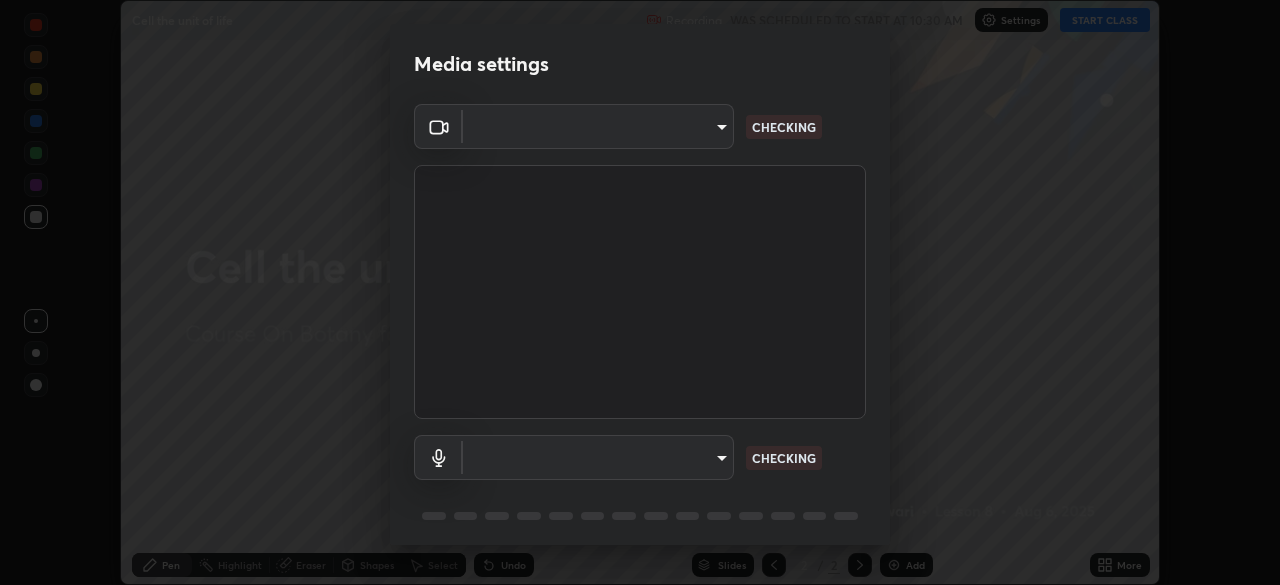 type on "6fd5a11214182fe3dbcd63879dc51230d69f1da36812afabedb7f77605f255ed" 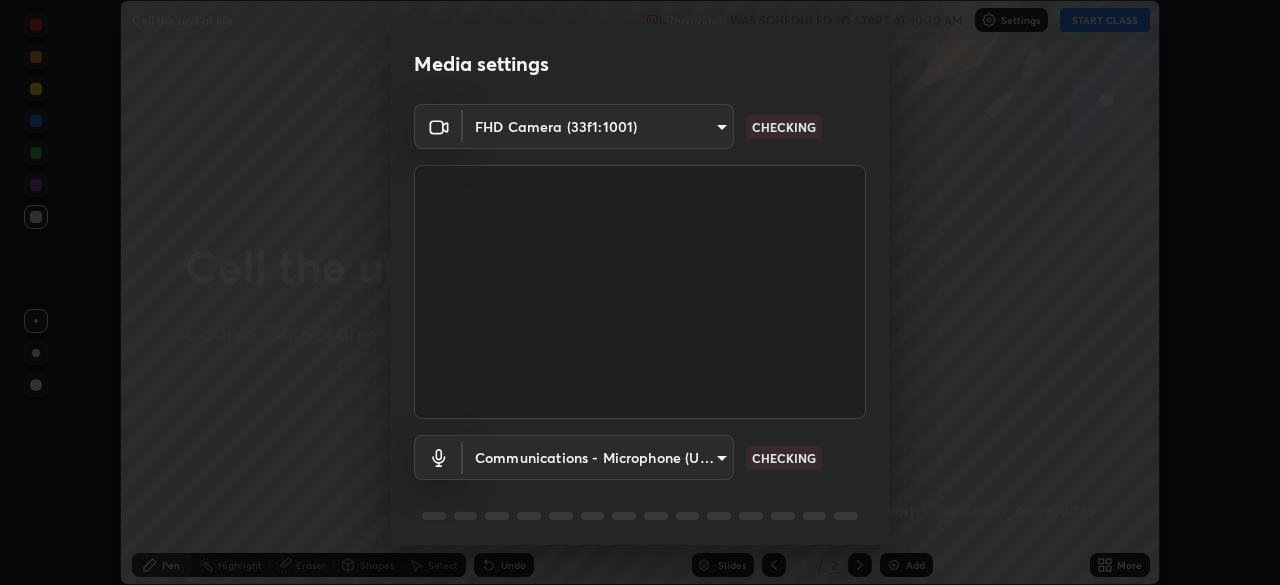 scroll, scrollTop: 71, scrollLeft: 0, axis: vertical 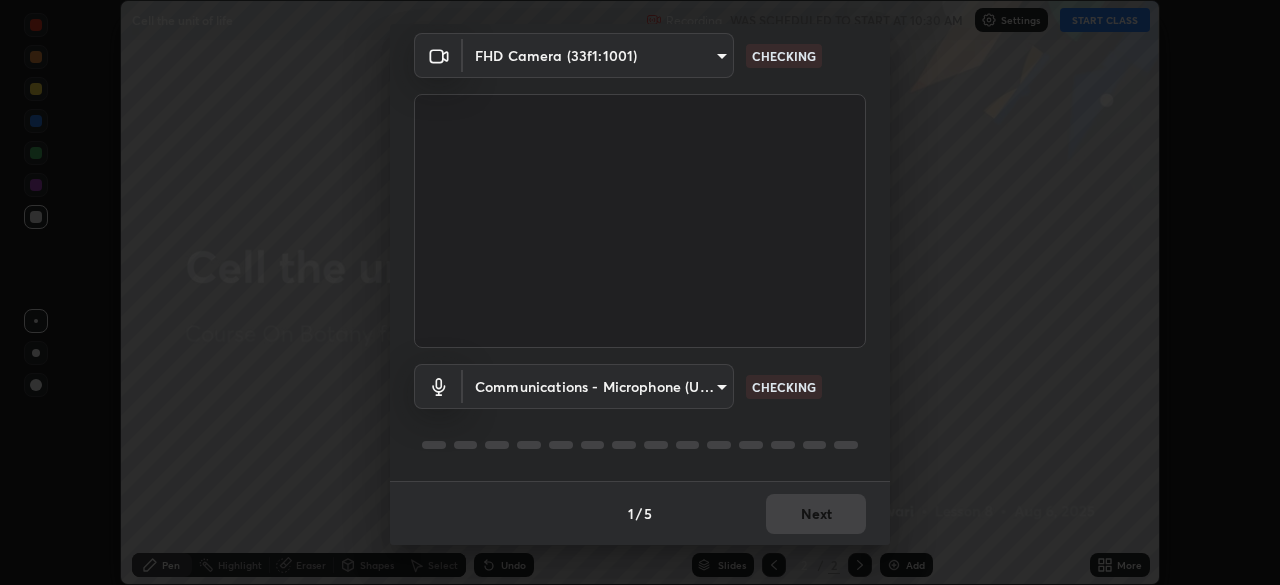 click on "Erase all Cell the unit of life Recording WAS SCHEDULED TO START AT  10:30 AM Settings START CLASS Setting up your live class Cell the unit of life • L8 of Course On Botany for NEET Conquer 4 2026 [FIRST] [LAST] Pen Highlight Eraser Shapes Select Undo Slides 2 / 2 Add More No doubts shared Encourage your learners to ask a doubt for better clarity Report an issue Reason for reporting Buffering Chat not working Audio - Video sync issue Educator video quality low ​ Attach an image Report Media settings FHD Camera (33f1:1001) 6fd5a11214182fe3dbcd63879dc51230d69f1da36812afabedb7f77605f255ed CHECKING Communications - Microphone (USB PnP Sound Device) (08bb:2902) communications CHECKING 1 / 5 Next" at bounding box center [640, 292] 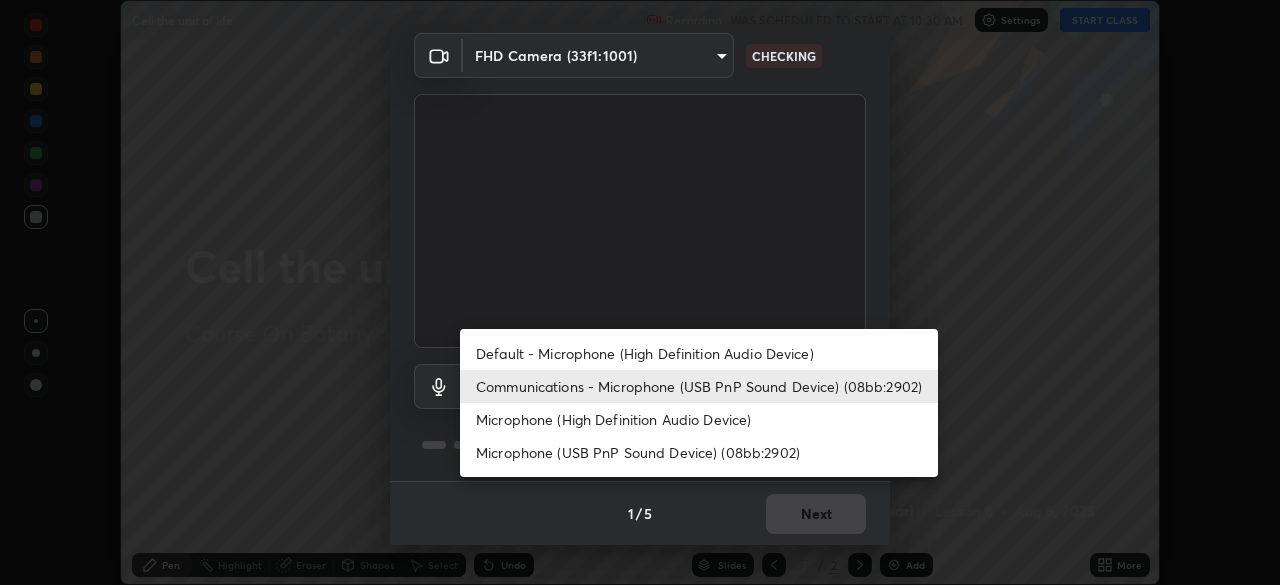 click on "Microphone (High Definition Audio Device)" at bounding box center (699, 419) 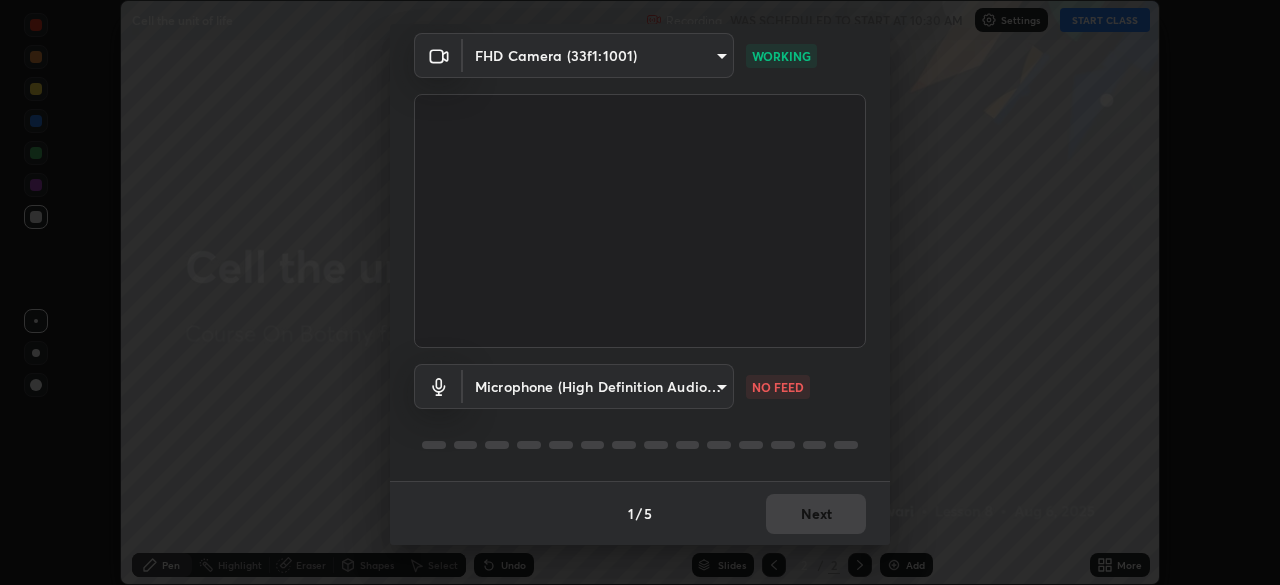 click on "1 / 5 Next" at bounding box center (640, 513) 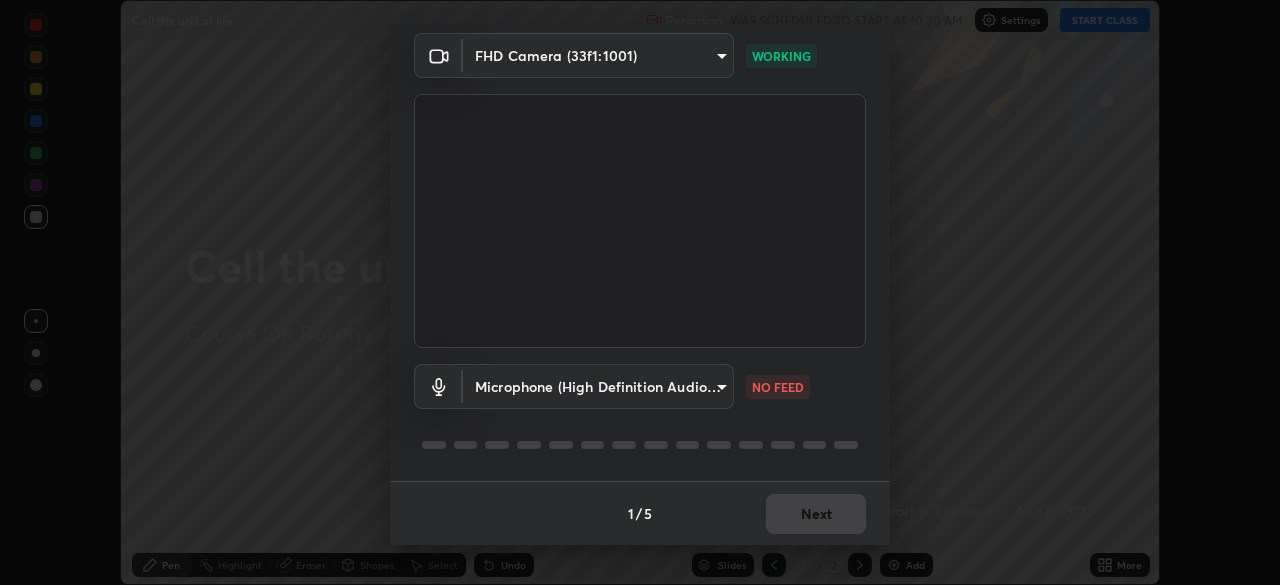 click on "Erase all Cell the unit of life Recording WAS SCHEDULED TO START AT  10:30 AM Settings START CLASS Setting up your live class Cell the unit of life • L8 of Course On Botany for NEET Conquer 4 2026 [FIRST] [LAST] Pen Highlight Eraser Shapes Select Undo Slides 2 / 2 Add More No doubts shared Encourage your learners to ask a doubt for better clarity Report an issue Reason for reporting Buffering Chat not working Audio - Video sync issue Educator video quality low ​ Attach an image Report Media settings FHD Camera (33f1:1001) 6fd5a11214182fe3dbcd63879dc51230d69f1da36812afabedb7f77605f255ed WORKING Microphone (High Definition Audio Device) baa656eb21eb2405a83c2202e65bd66e55a24076dd3db49fc90e4ab12066043d NO FEED 1 / 5 Next" at bounding box center [640, 292] 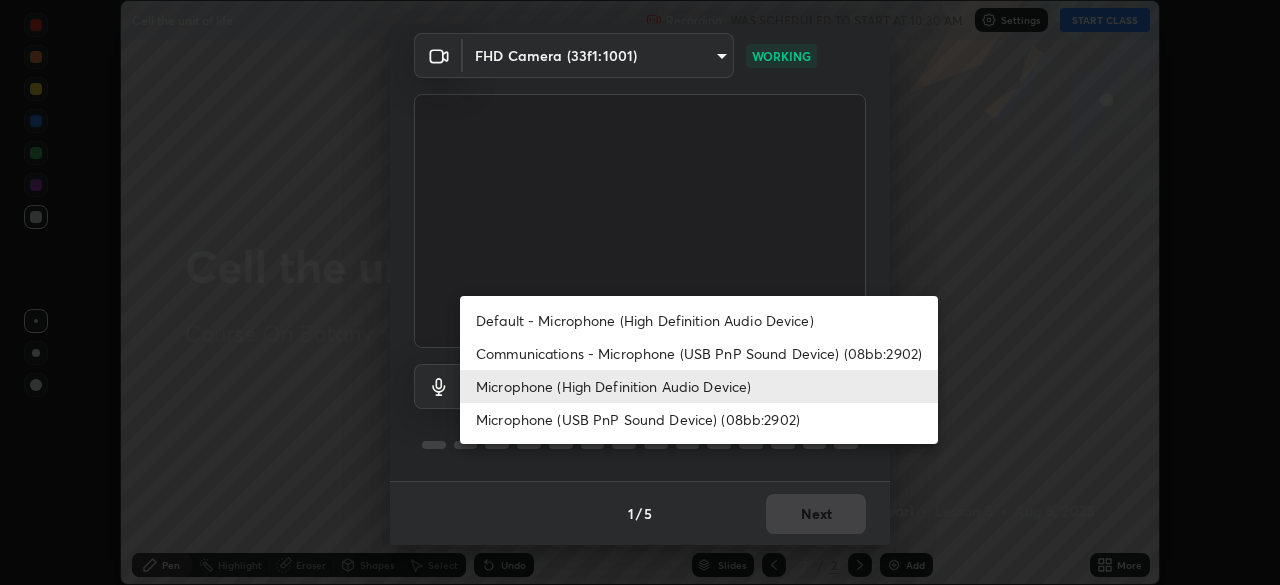 click on "Communications - Microphone (USB PnP Sound Device) (08bb:2902)" at bounding box center (699, 353) 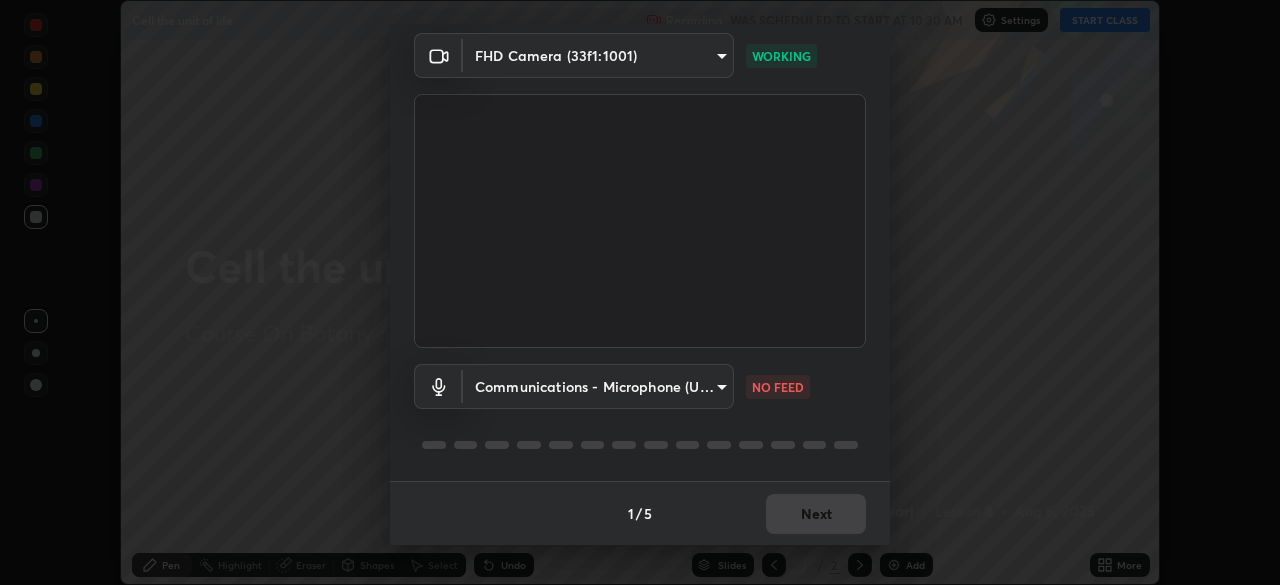 type on "communications" 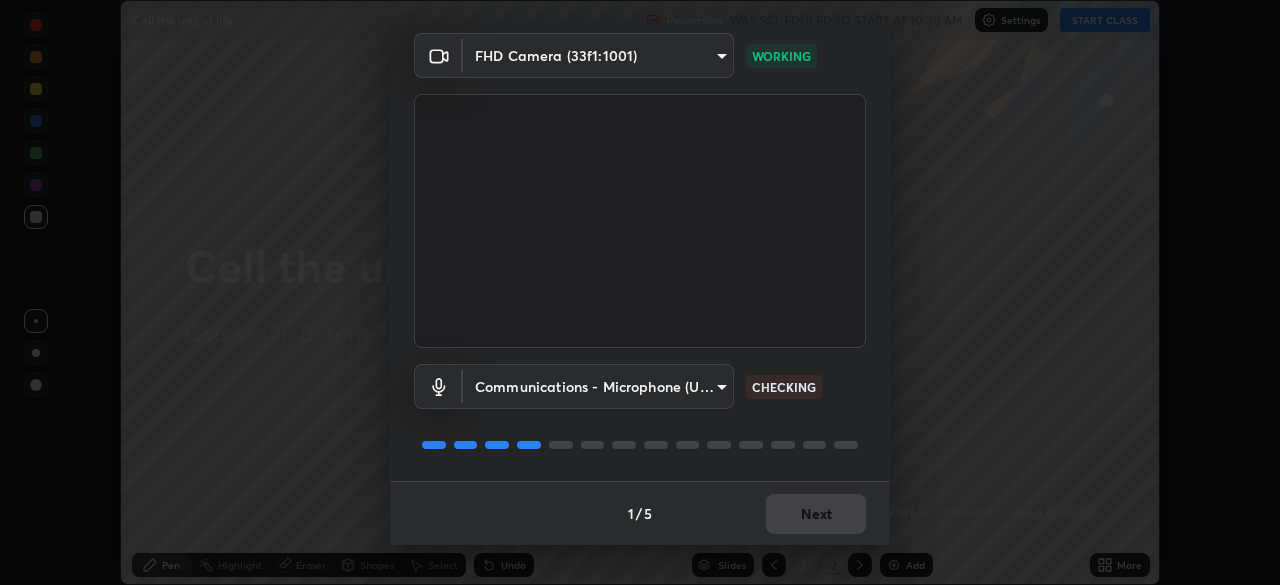 click on "1 / 5 Next" at bounding box center (640, 513) 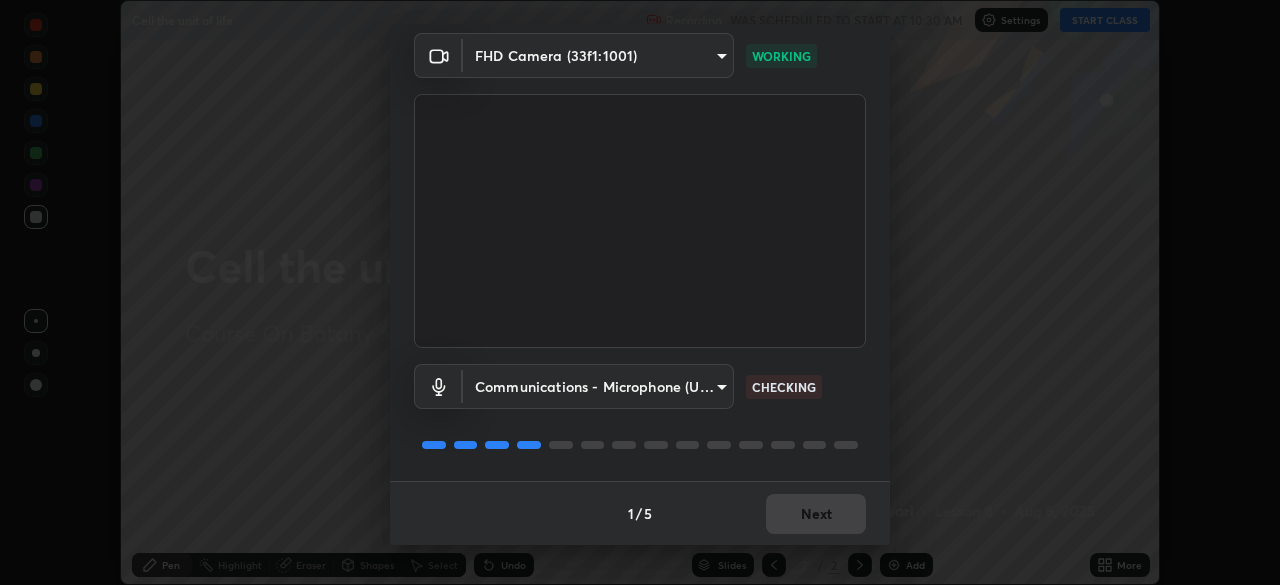 scroll, scrollTop: 0, scrollLeft: 0, axis: both 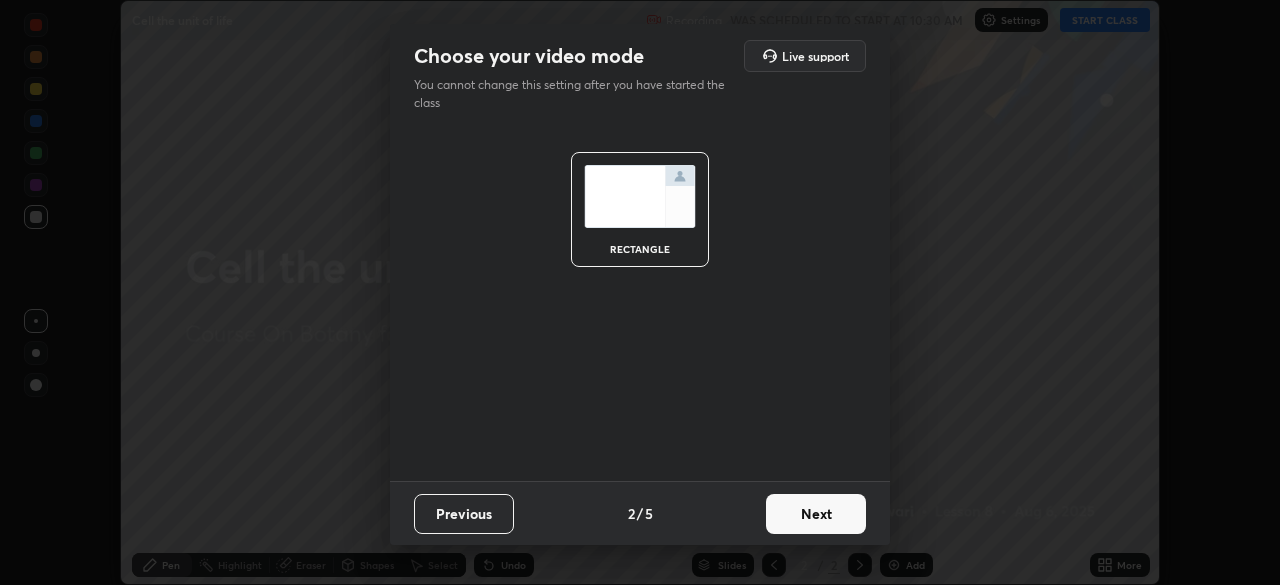 click on "Next" at bounding box center [816, 514] 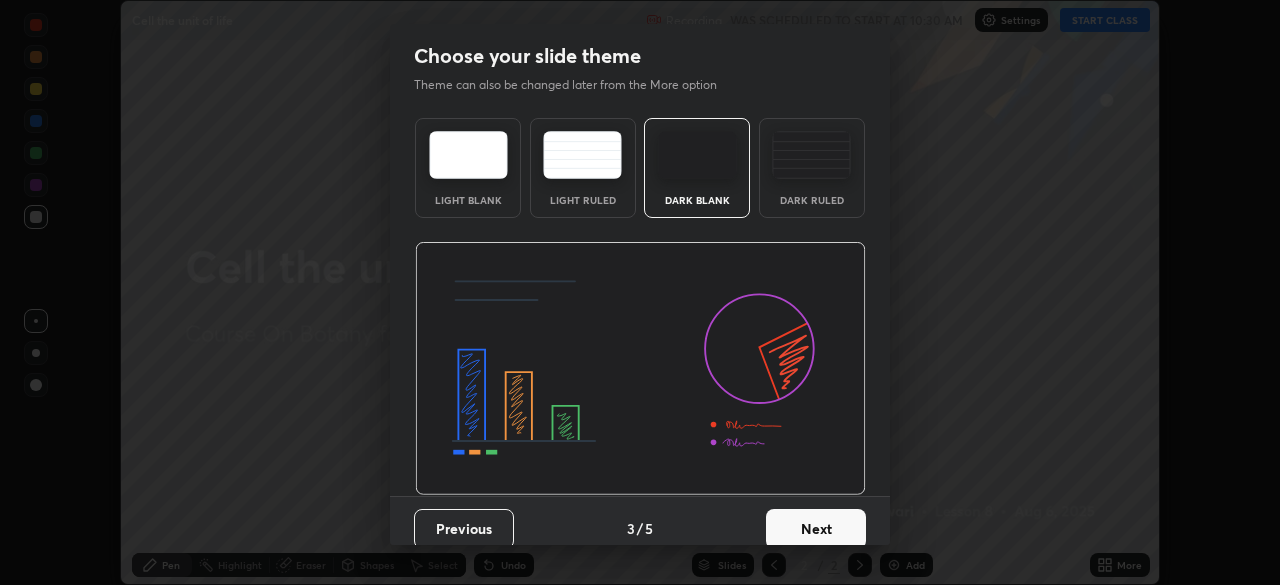 click on "Next" at bounding box center [816, 529] 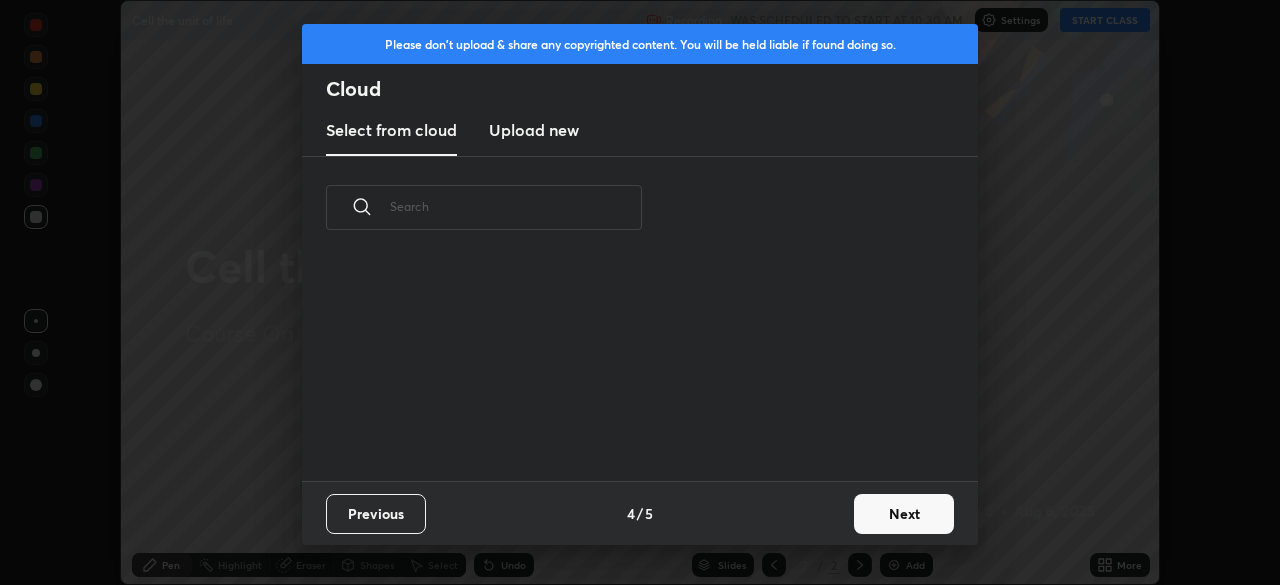 click on "Next" at bounding box center [904, 514] 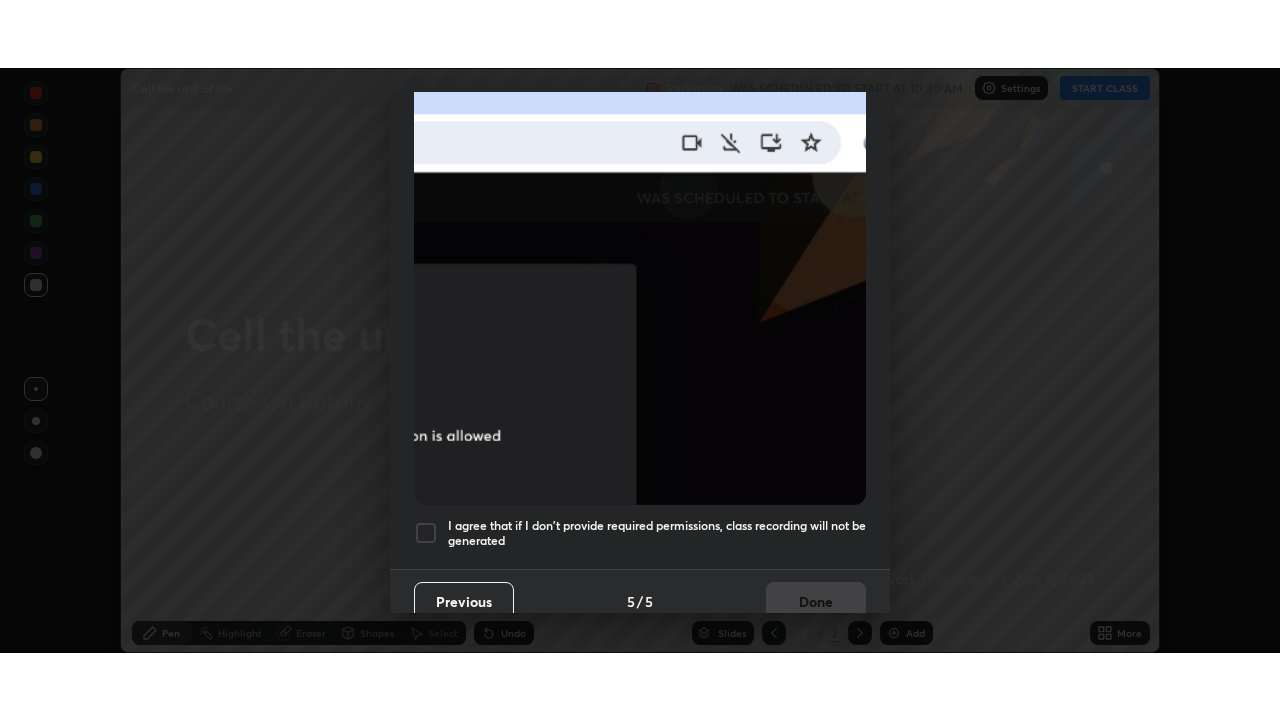 scroll, scrollTop: 479, scrollLeft: 0, axis: vertical 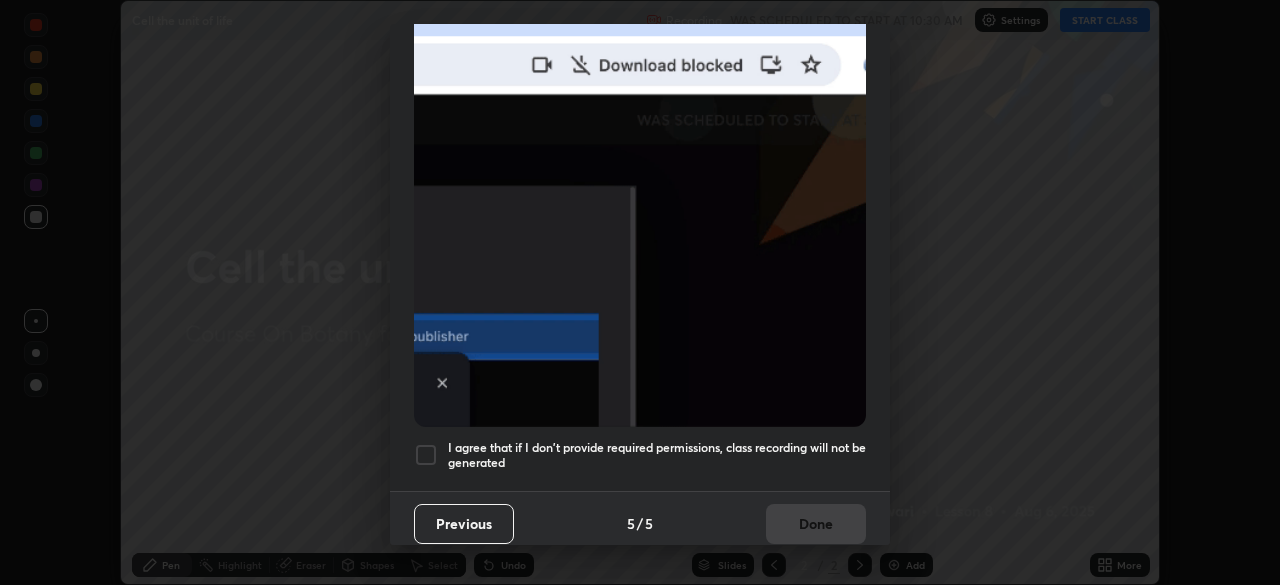 click at bounding box center [426, 455] 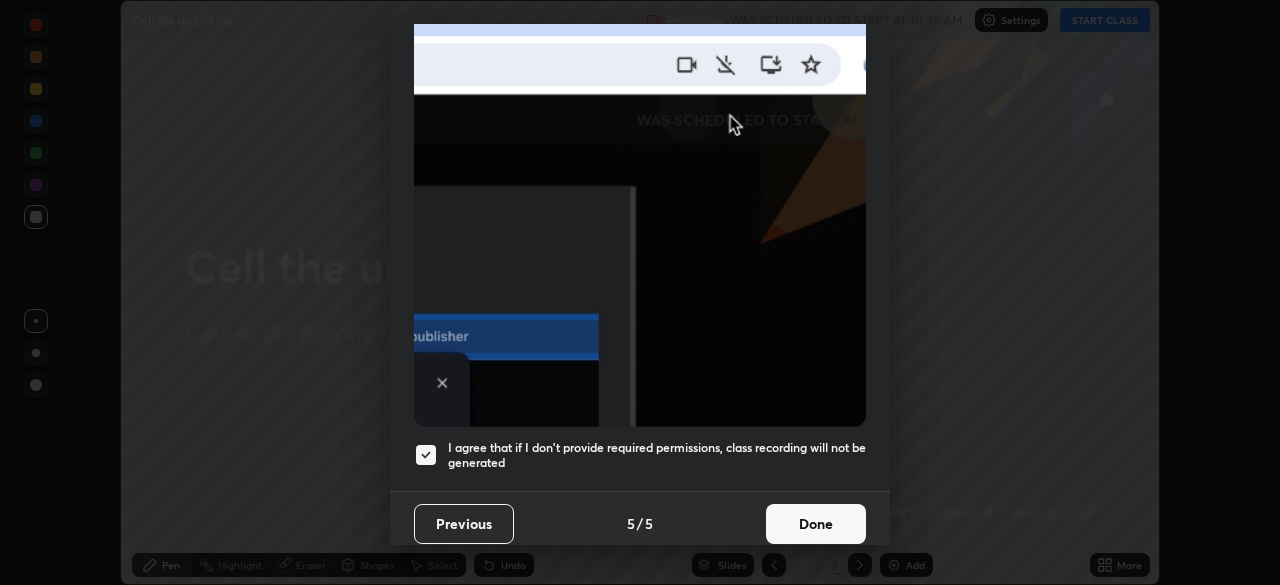 click on "Done" at bounding box center (816, 524) 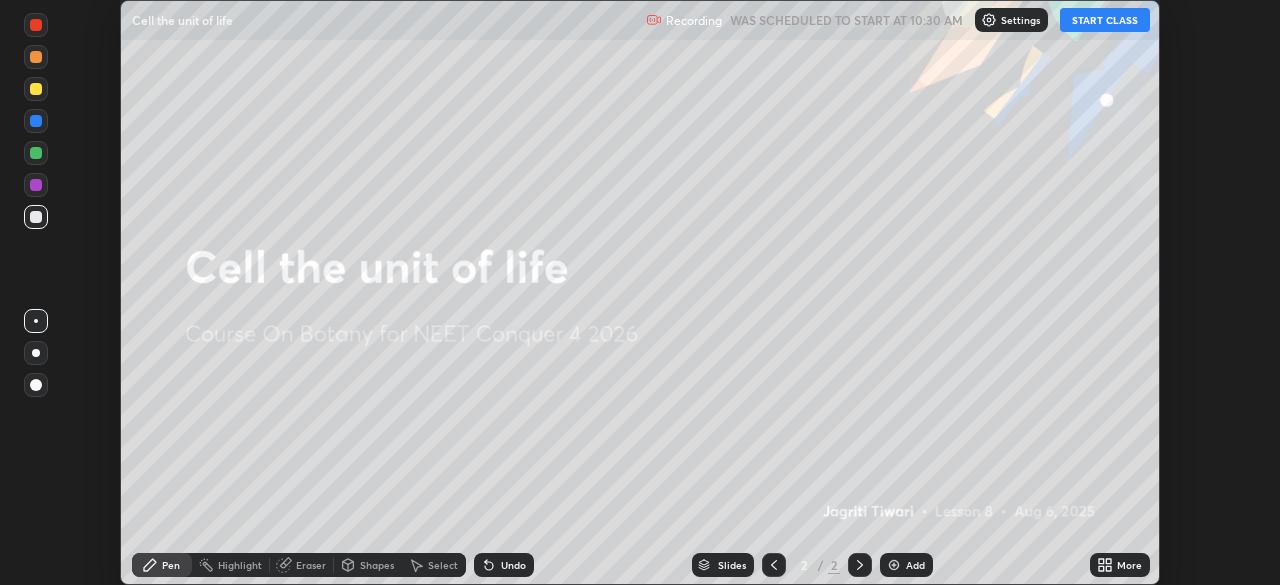 click on "START CLASS" at bounding box center [1105, 20] 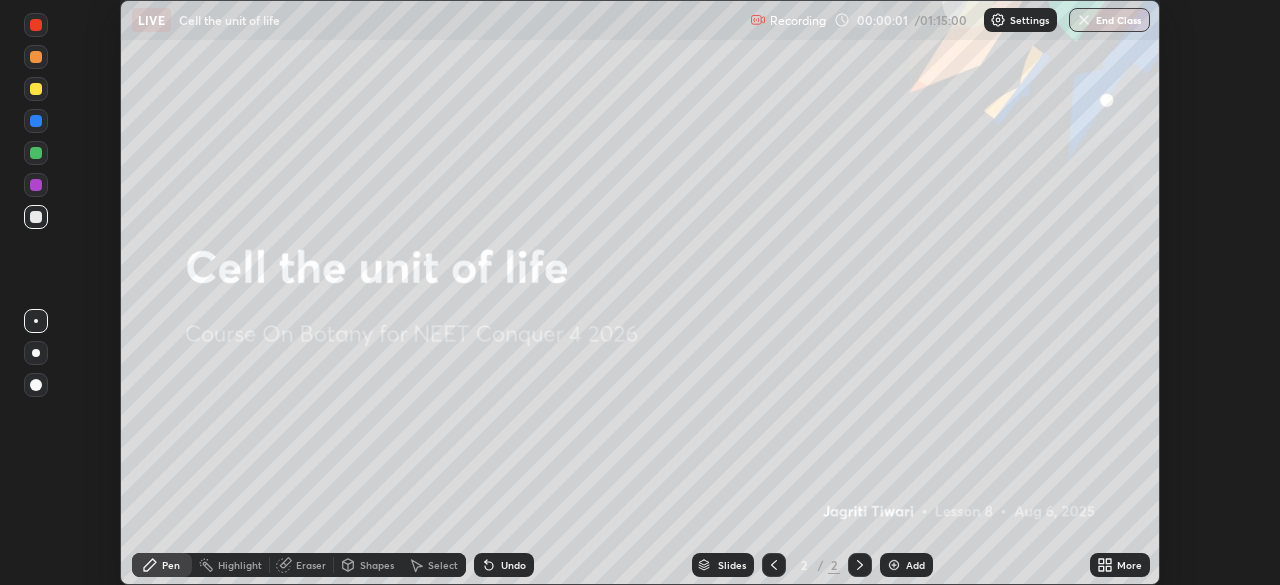click on "More" at bounding box center (1129, 565) 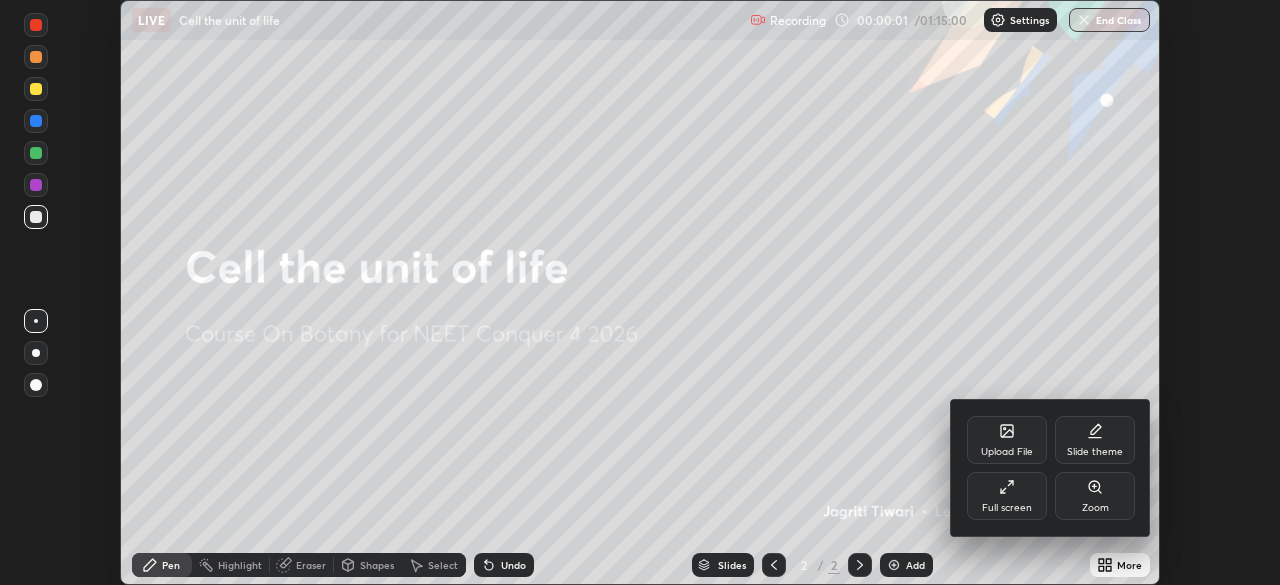click on "Full screen" at bounding box center [1007, 508] 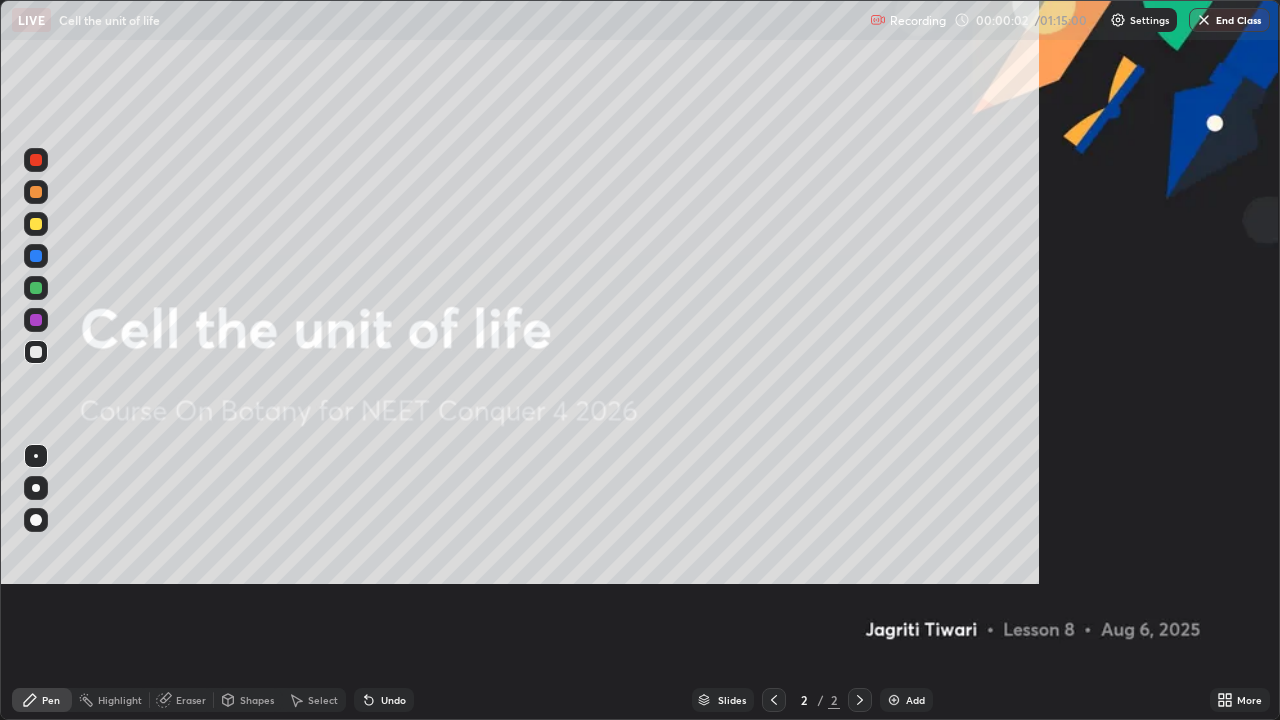 scroll, scrollTop: 99280, scrollLeft: 98720, axis: both 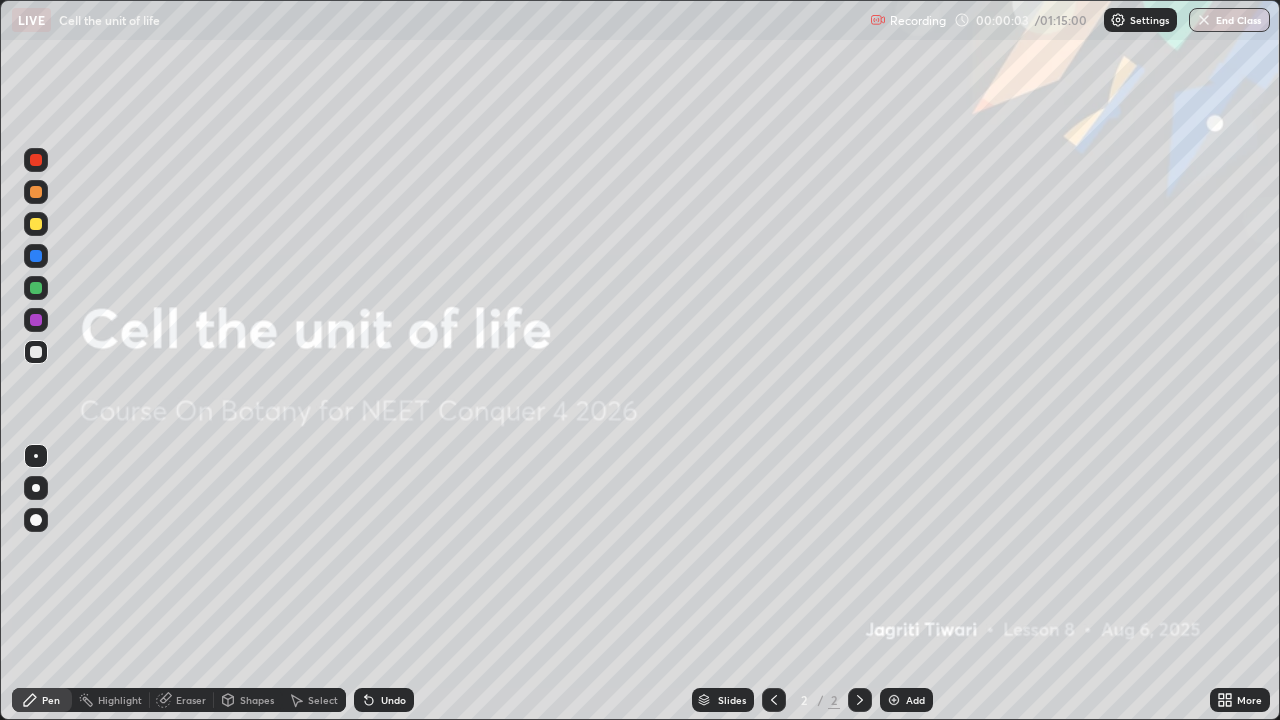 click at bounding box center (894, 700) 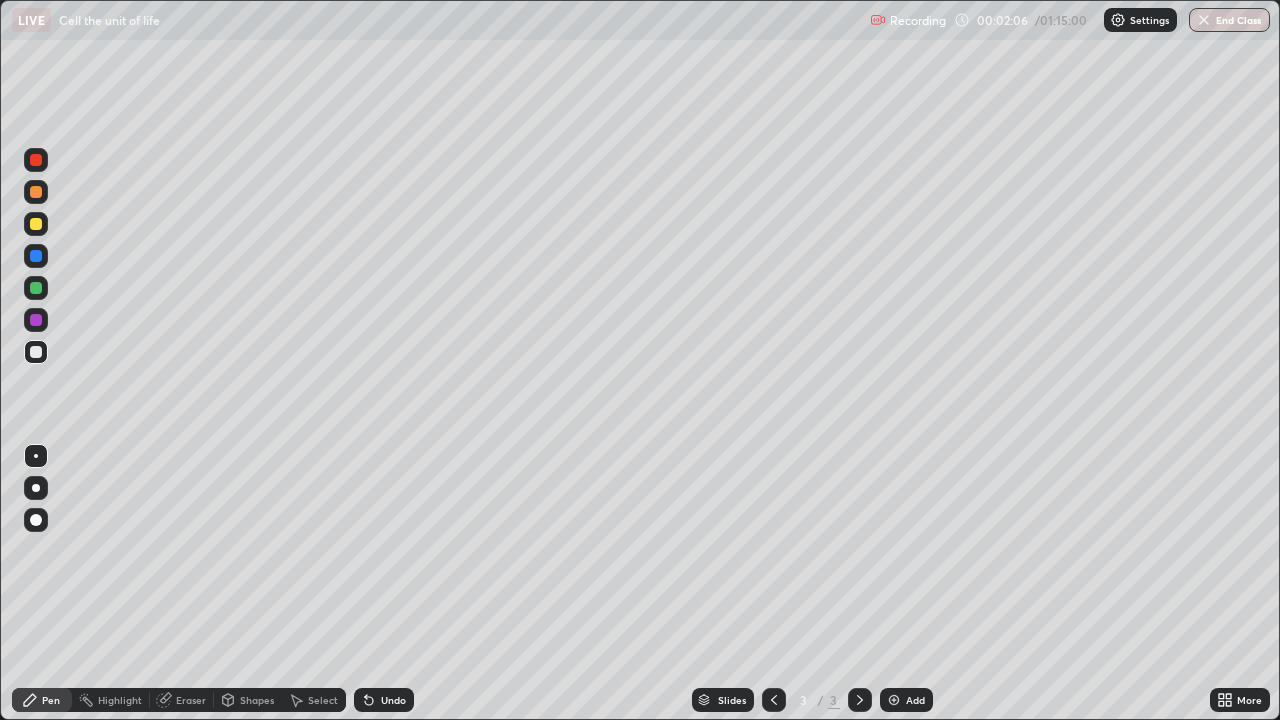 click on "Shapes" at bounding box center (248, 700) 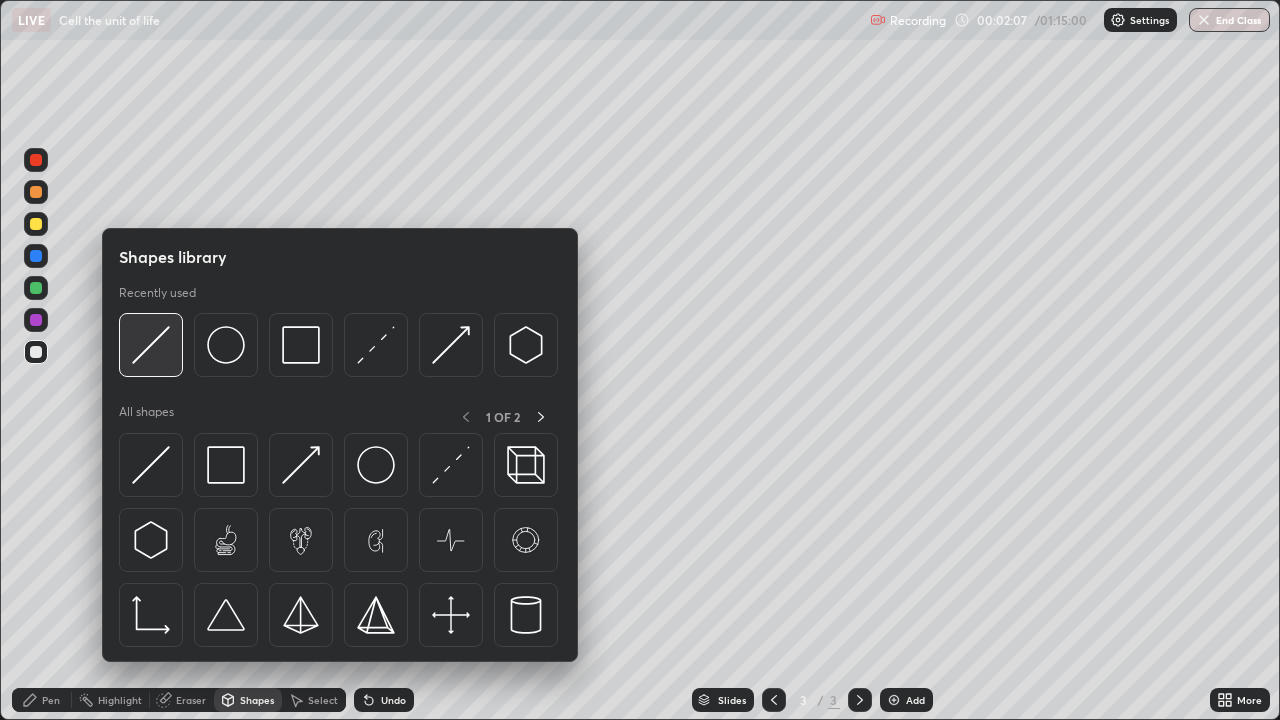 click at bounding box center [151, 345] 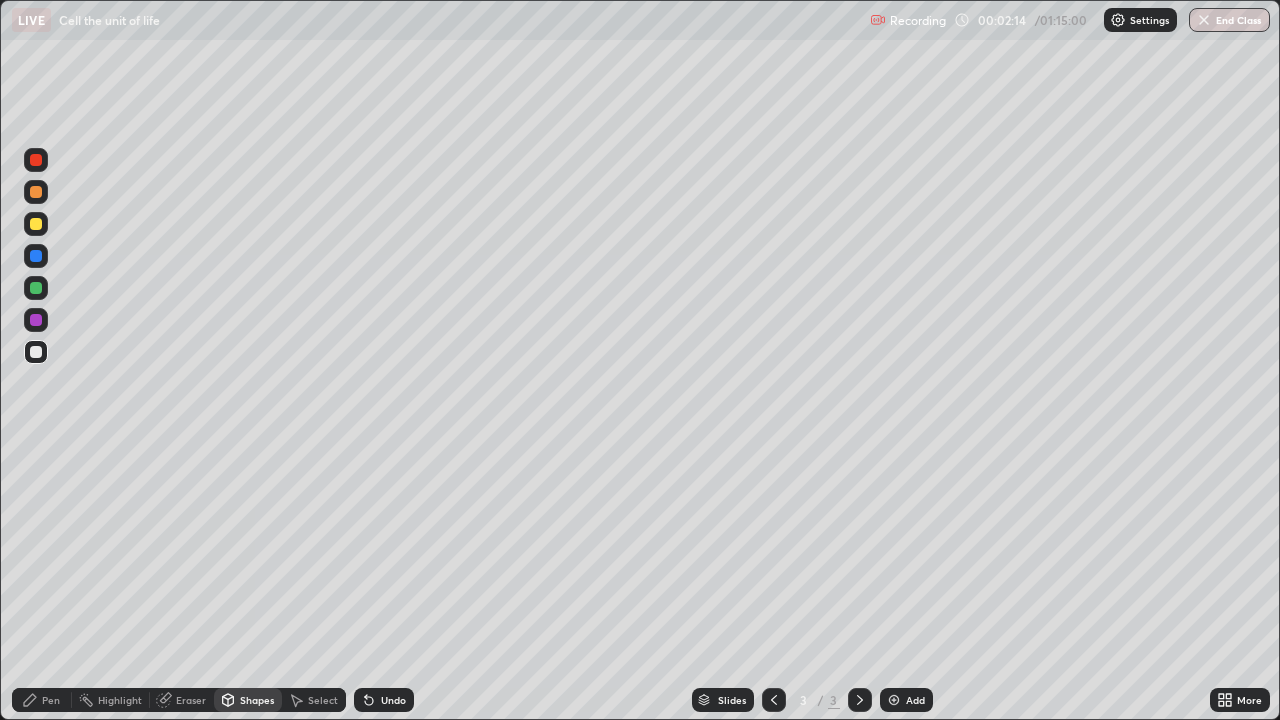 click on "Slides 3 / 3 Add" at bounding box center [812, 700] 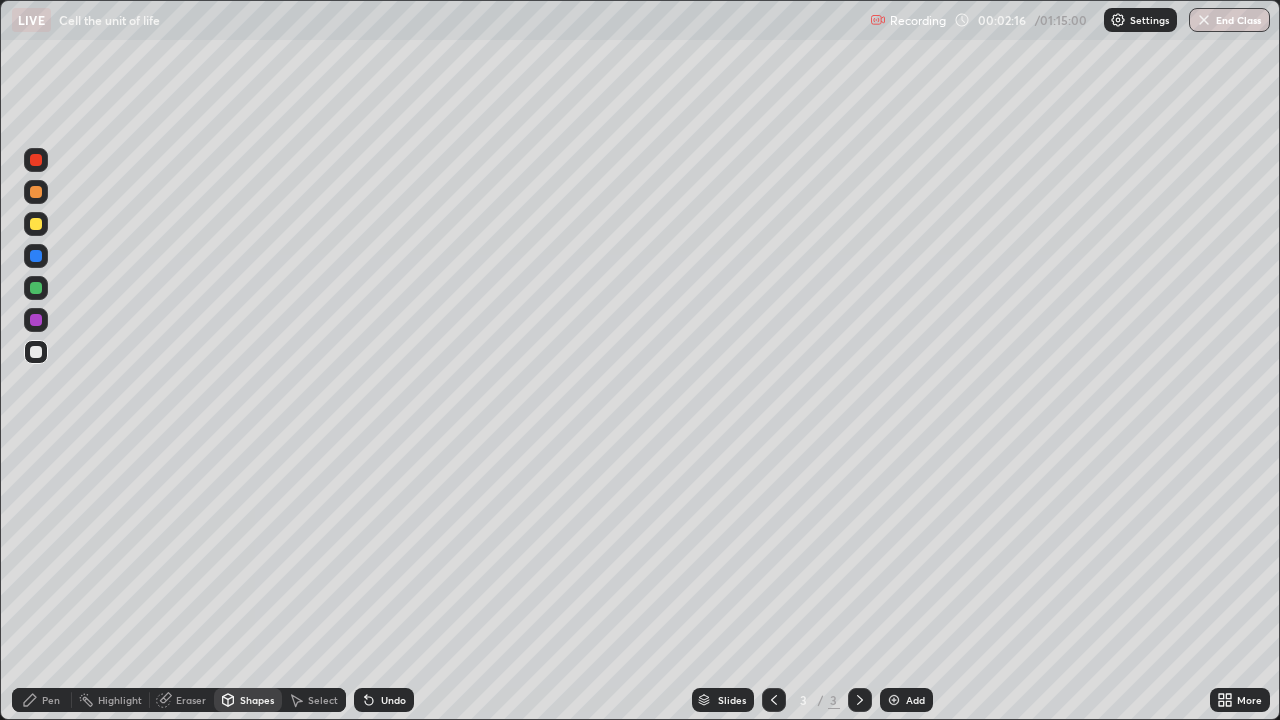click on "Pen" at bounding box center [42, 700] 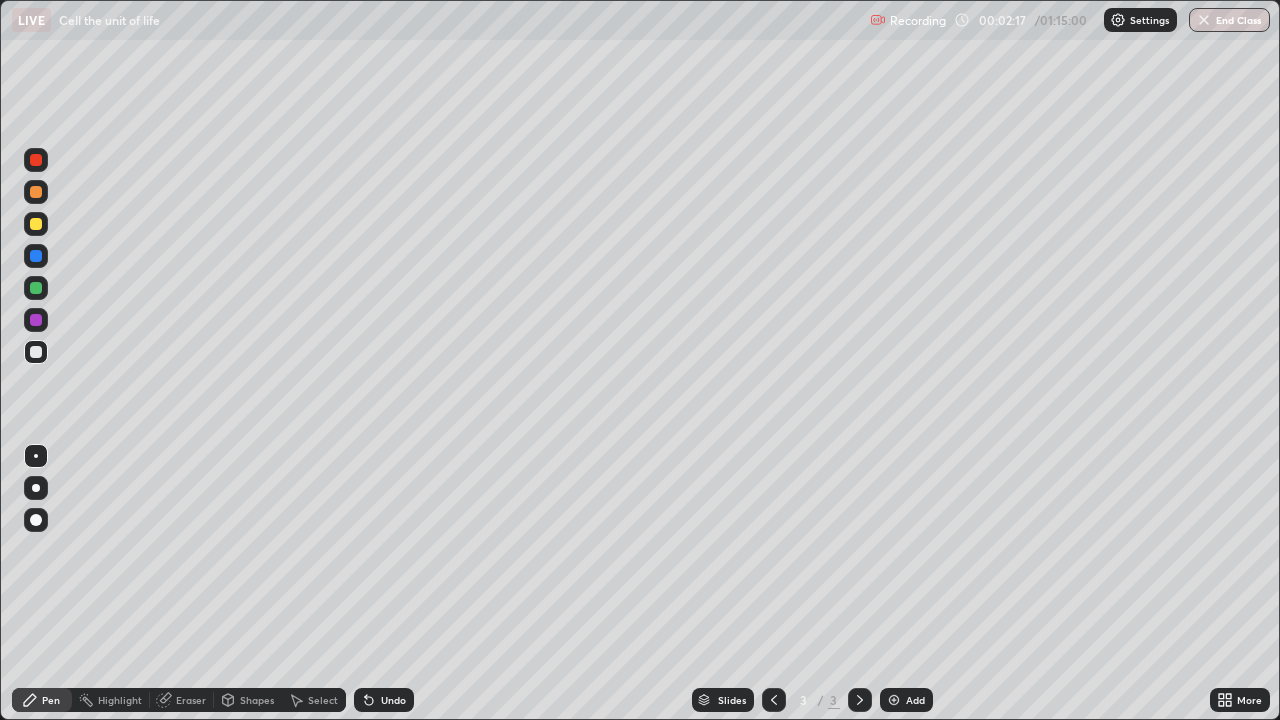 click at bounding box center (36, 224) 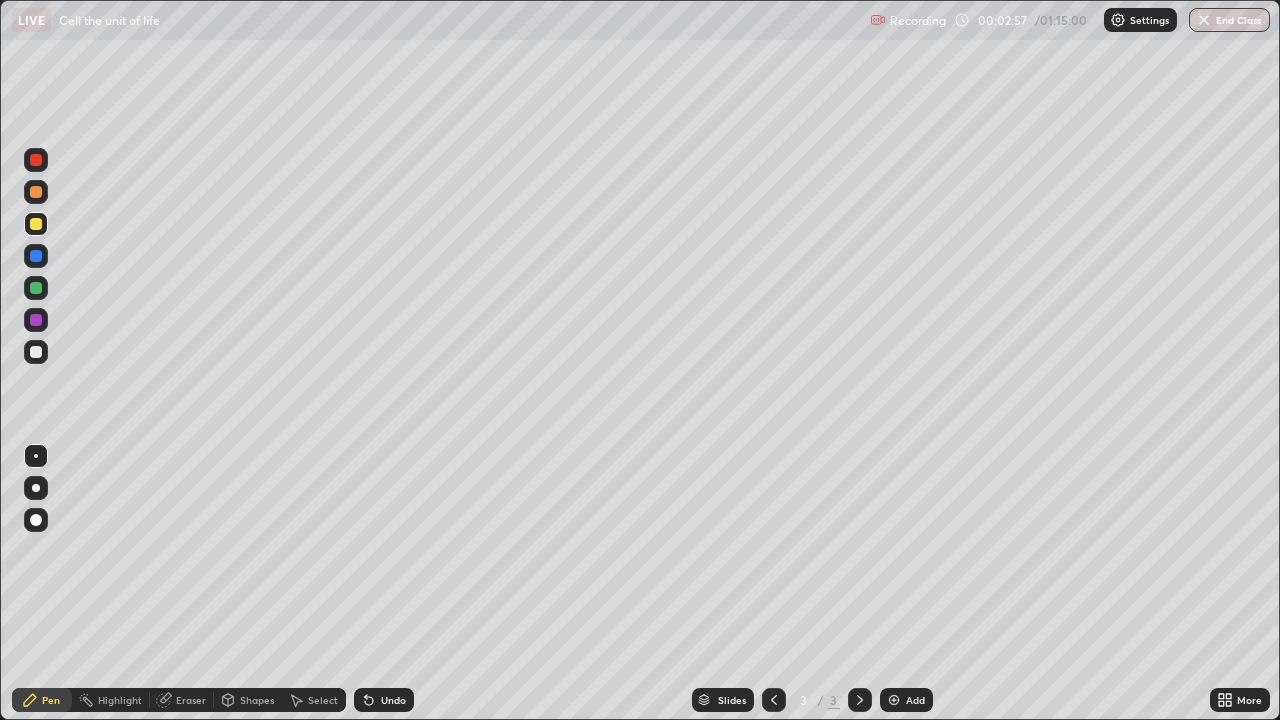 click at bounding box center [36, 352] 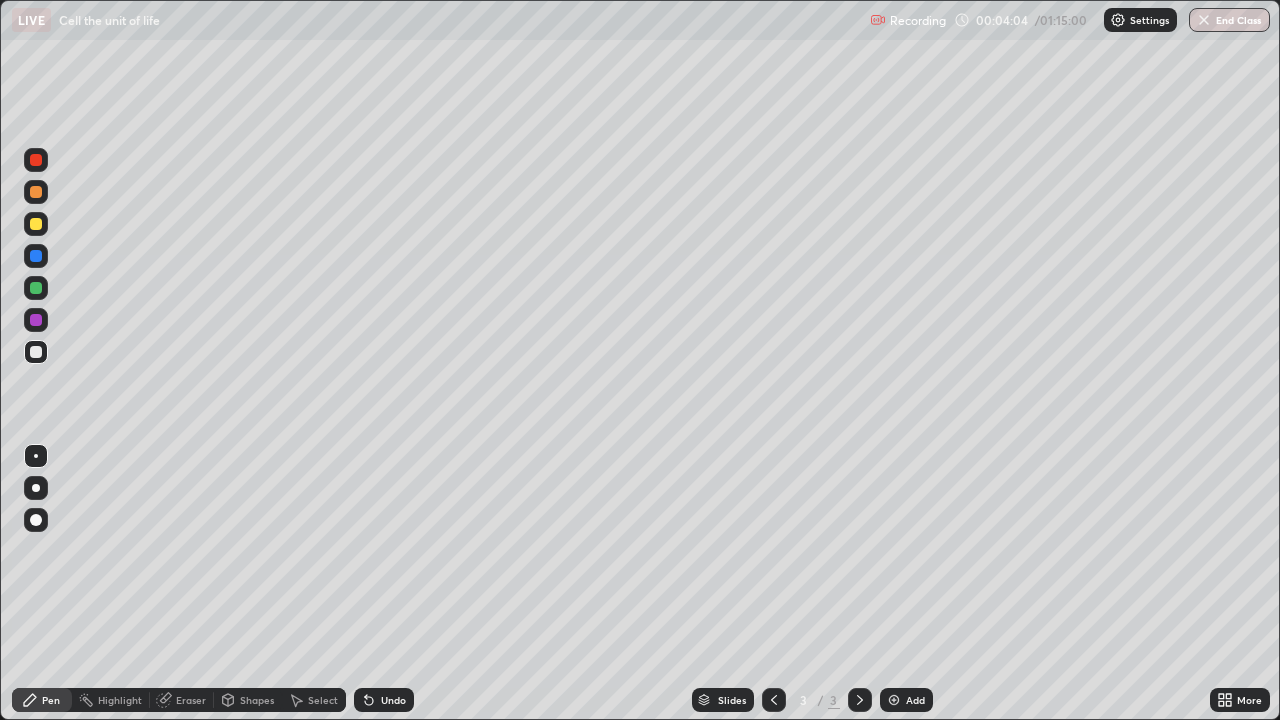 click on "Undo" at bounding box center (393, 700) 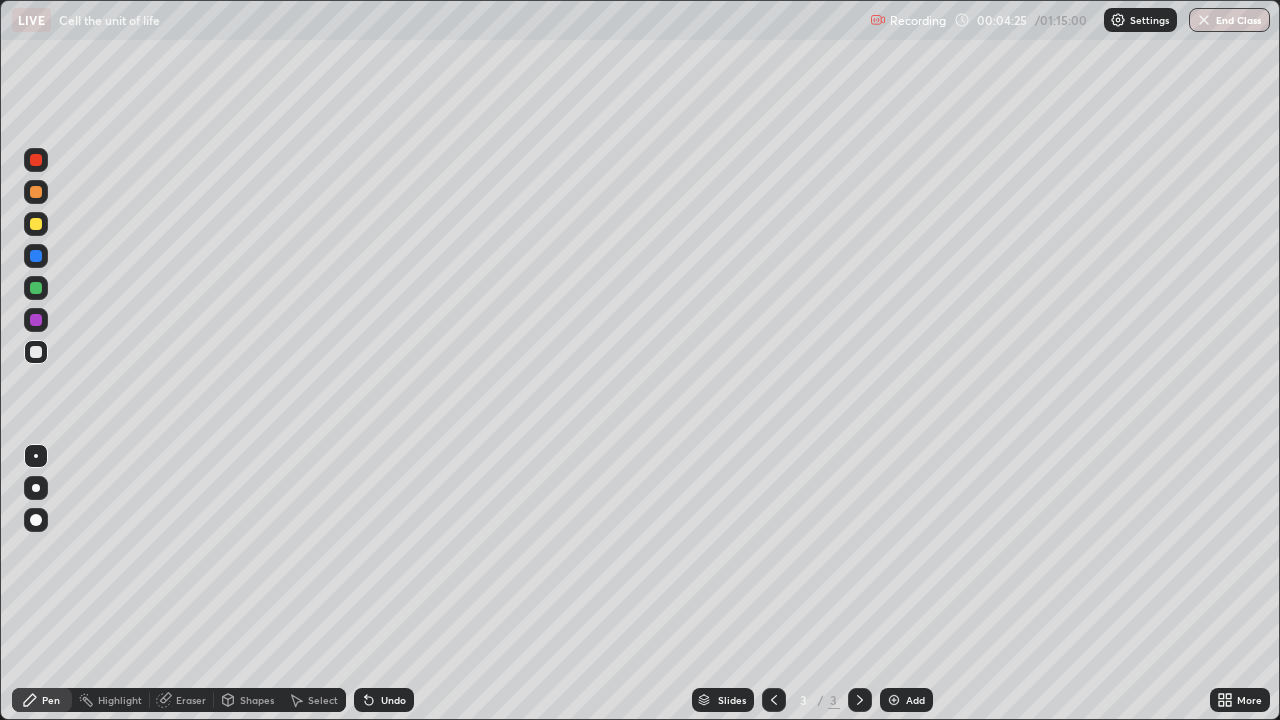 click at bounding box center (36, 352) 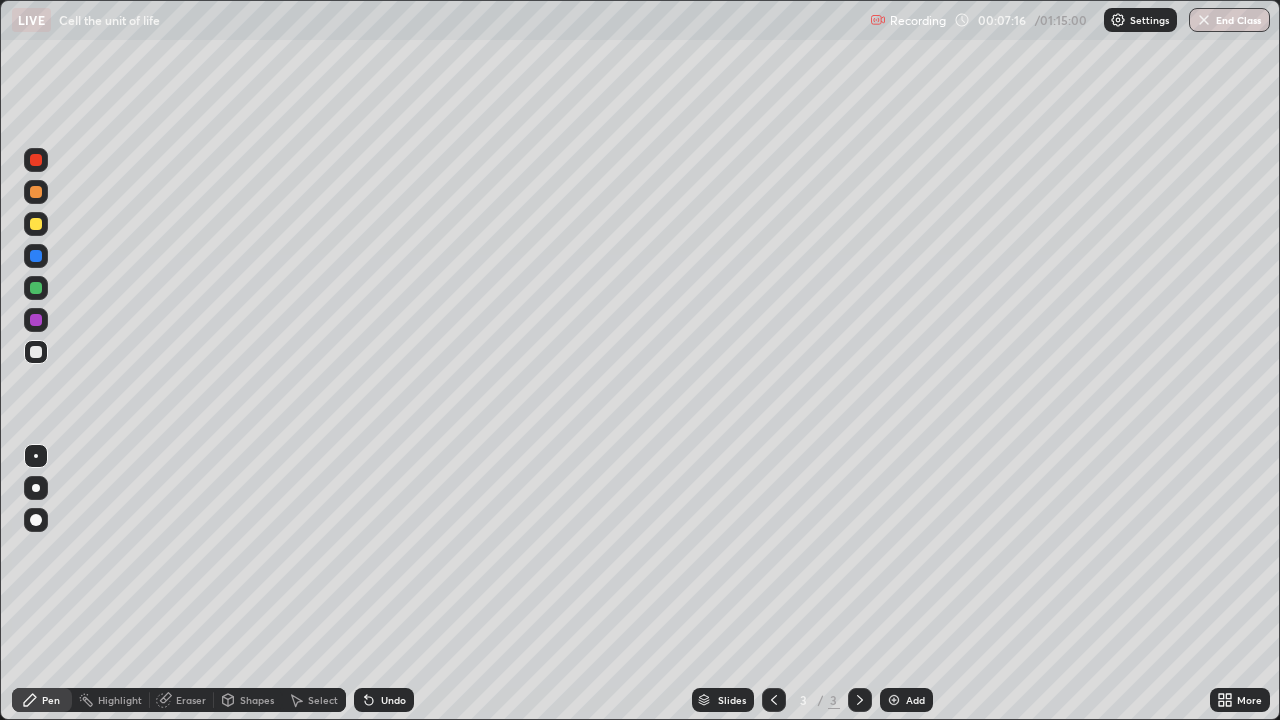 click at bounding box center [36, 224] 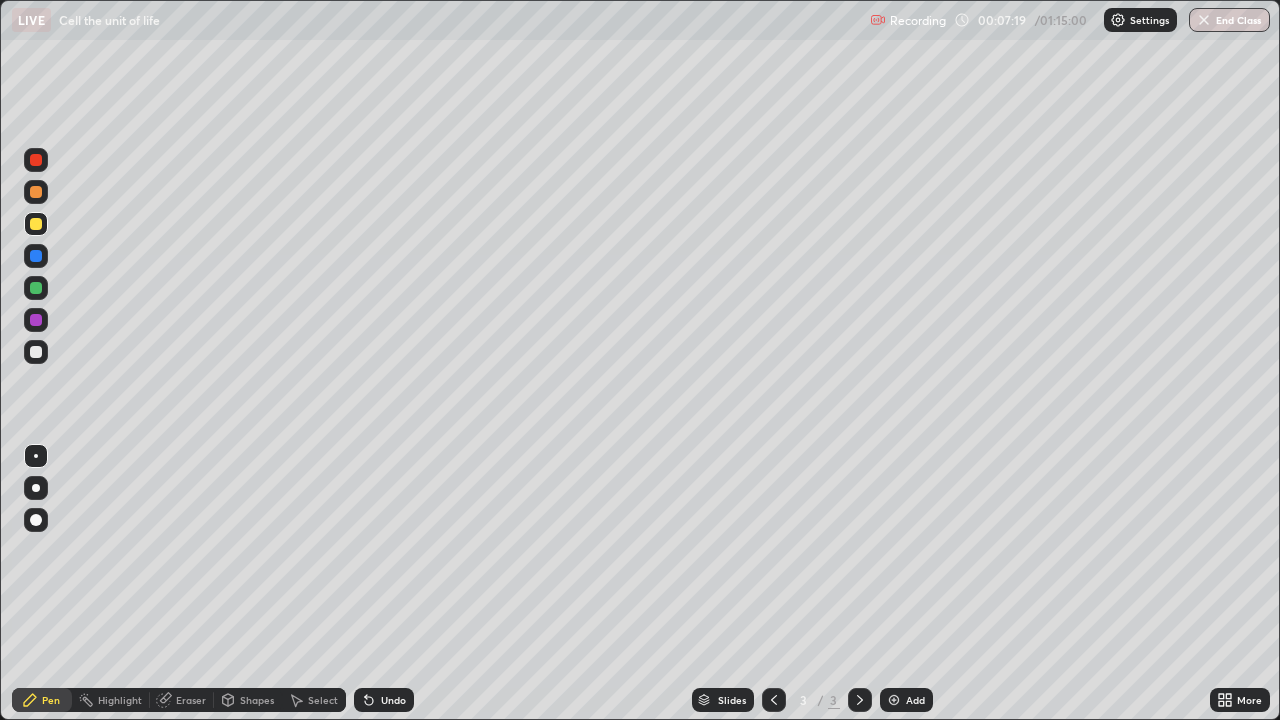 click at bounding box center (36, 320) 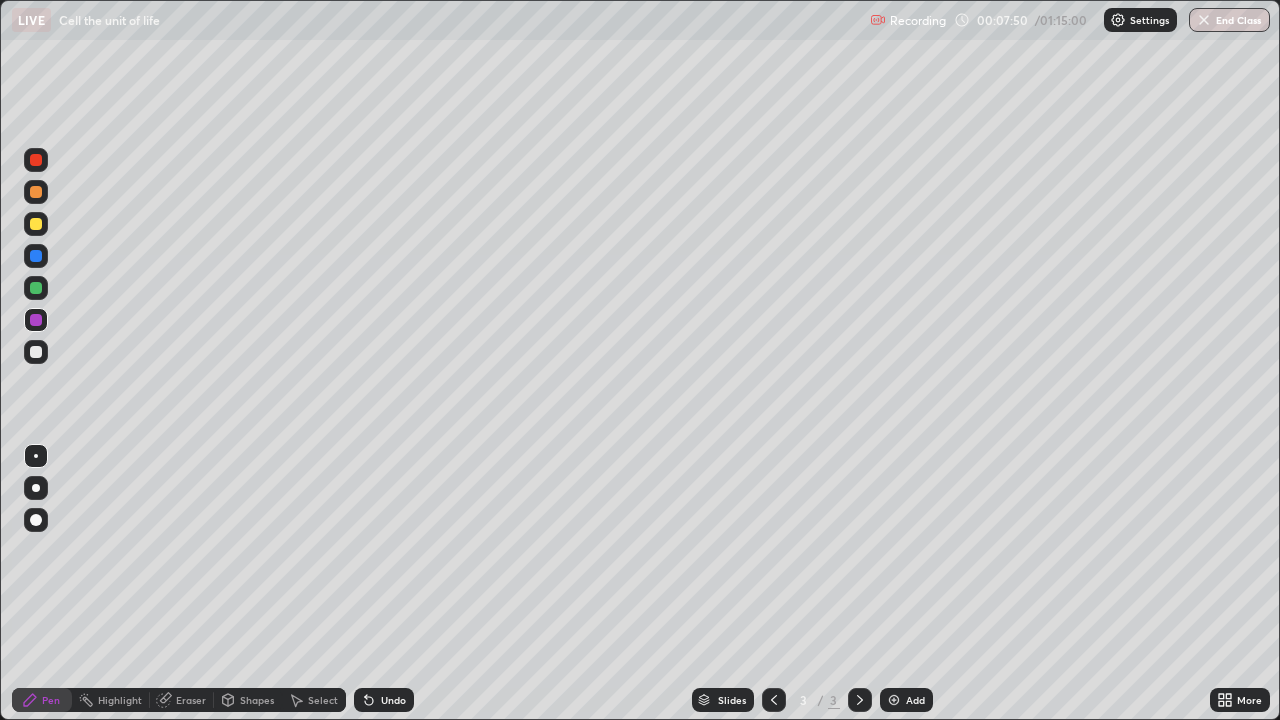 click on "Add" at bounding box center [915, 700] 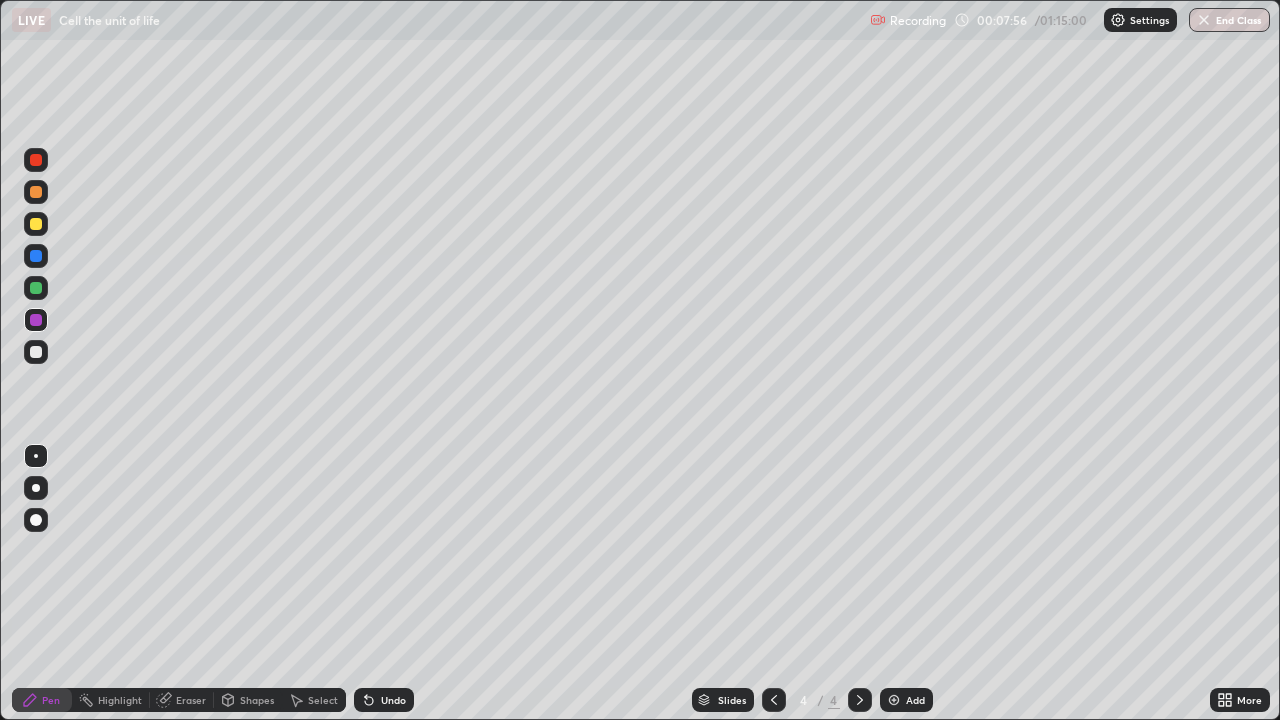 click at bounding box center [36, 352] 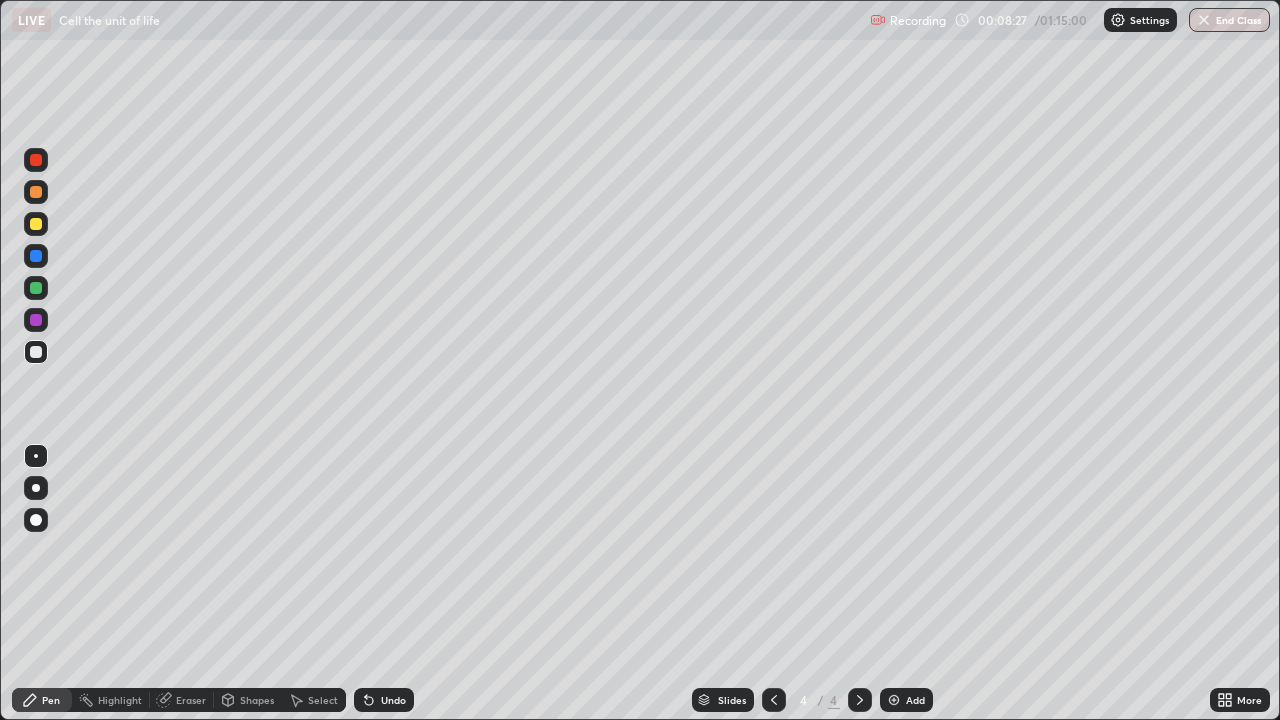 click at bounding box center [36, 224] 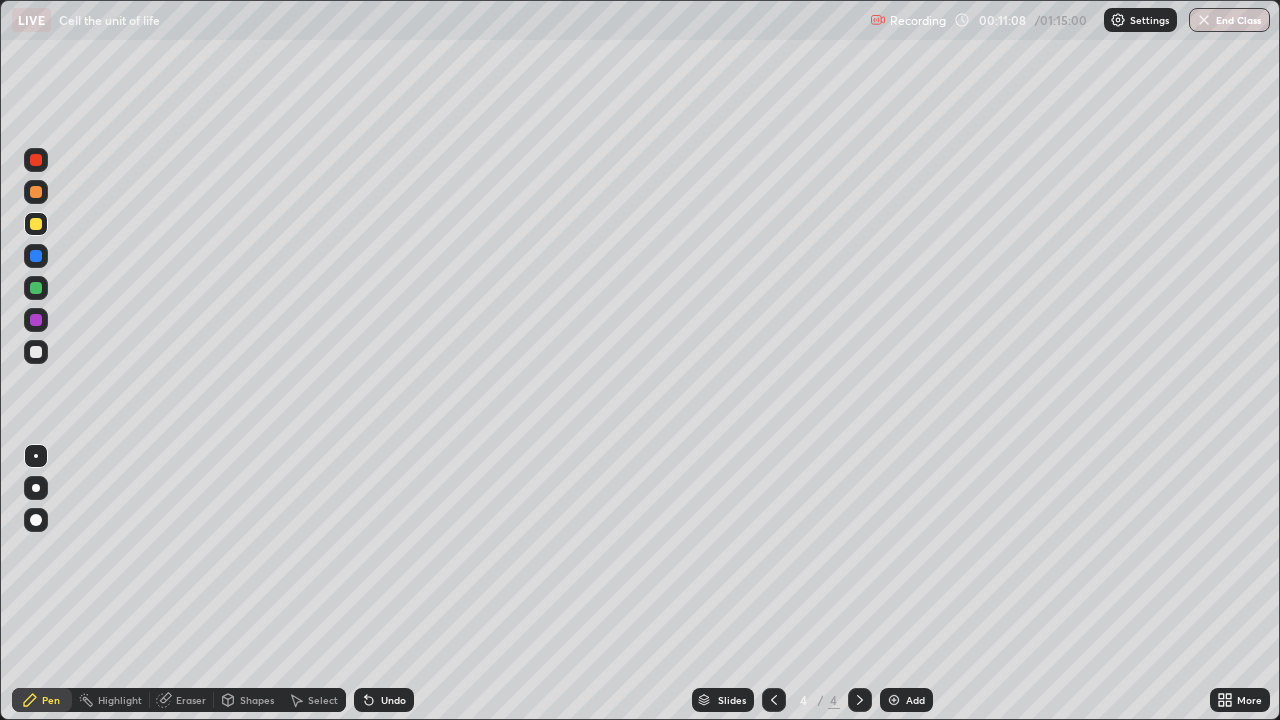 click 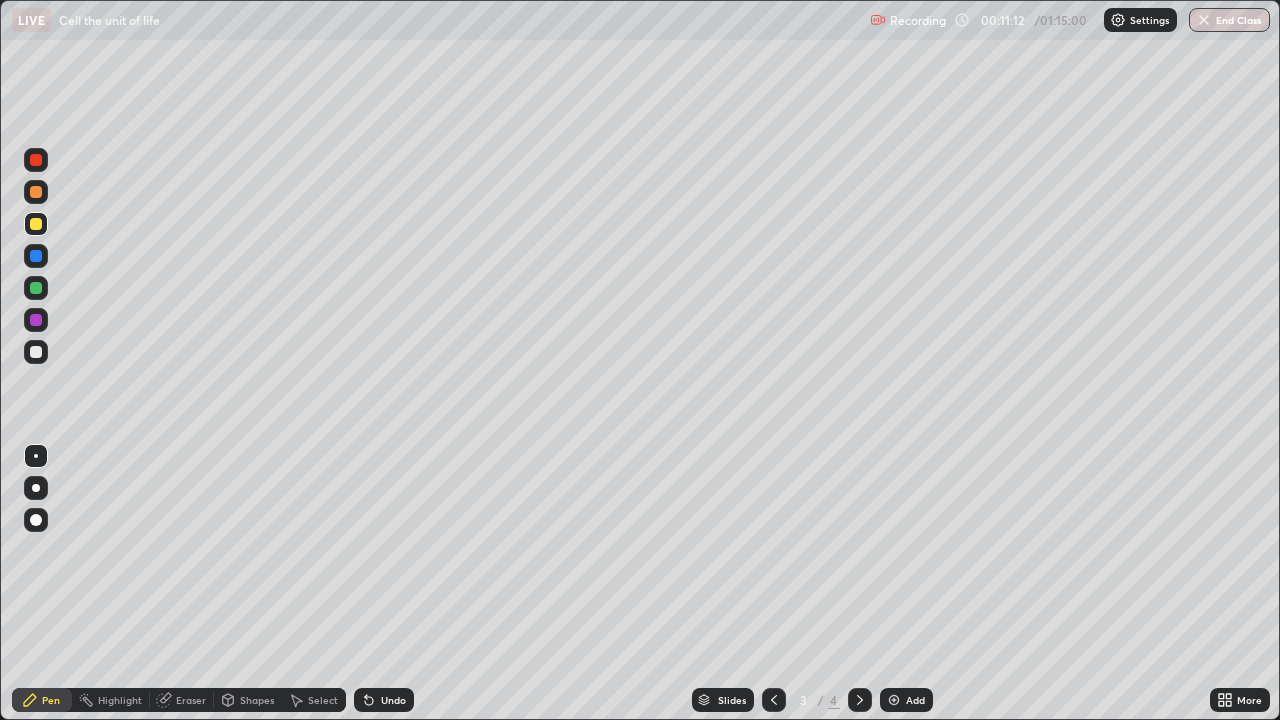 click at bounding box center (36, 352) 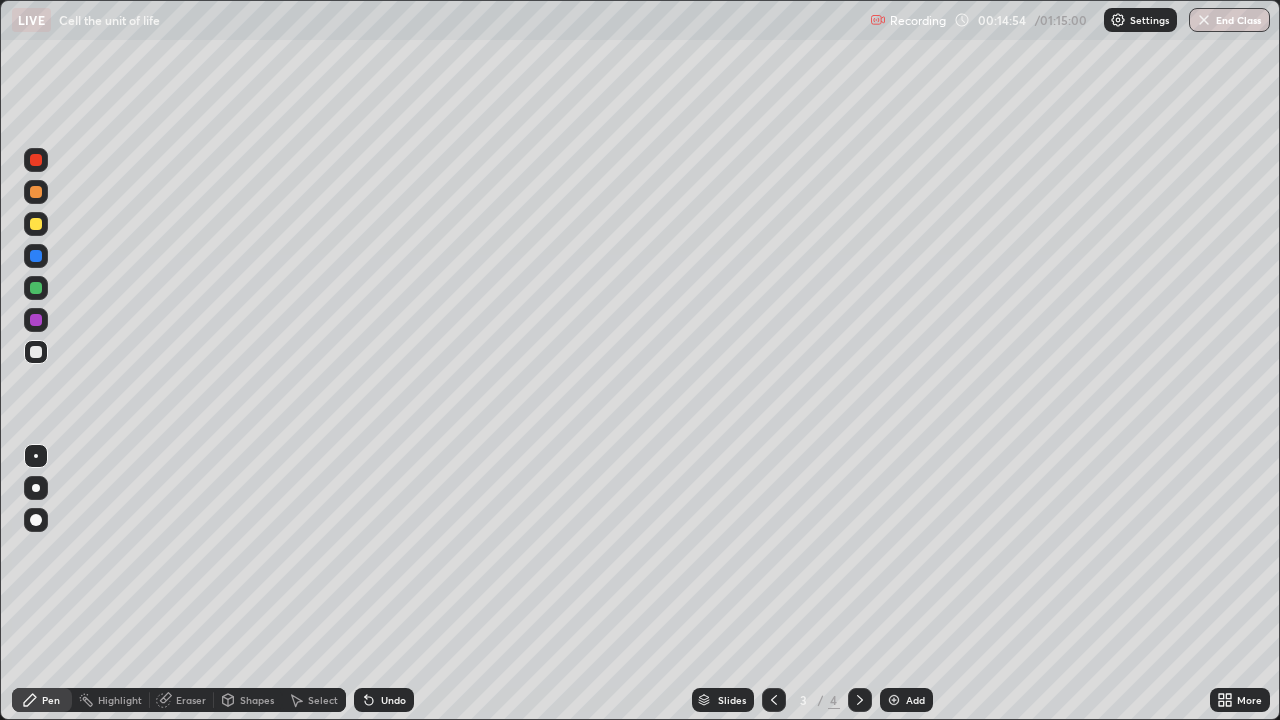 click 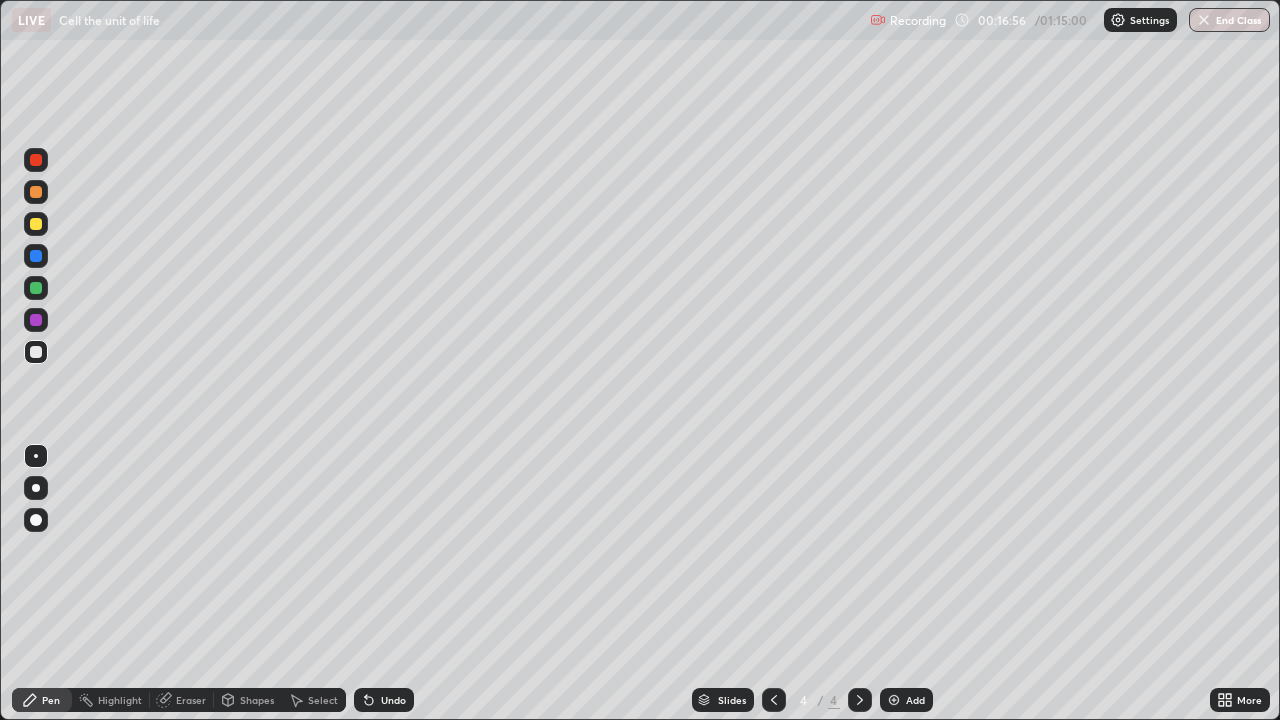 click on "Add" at bounding box center [906, 700] 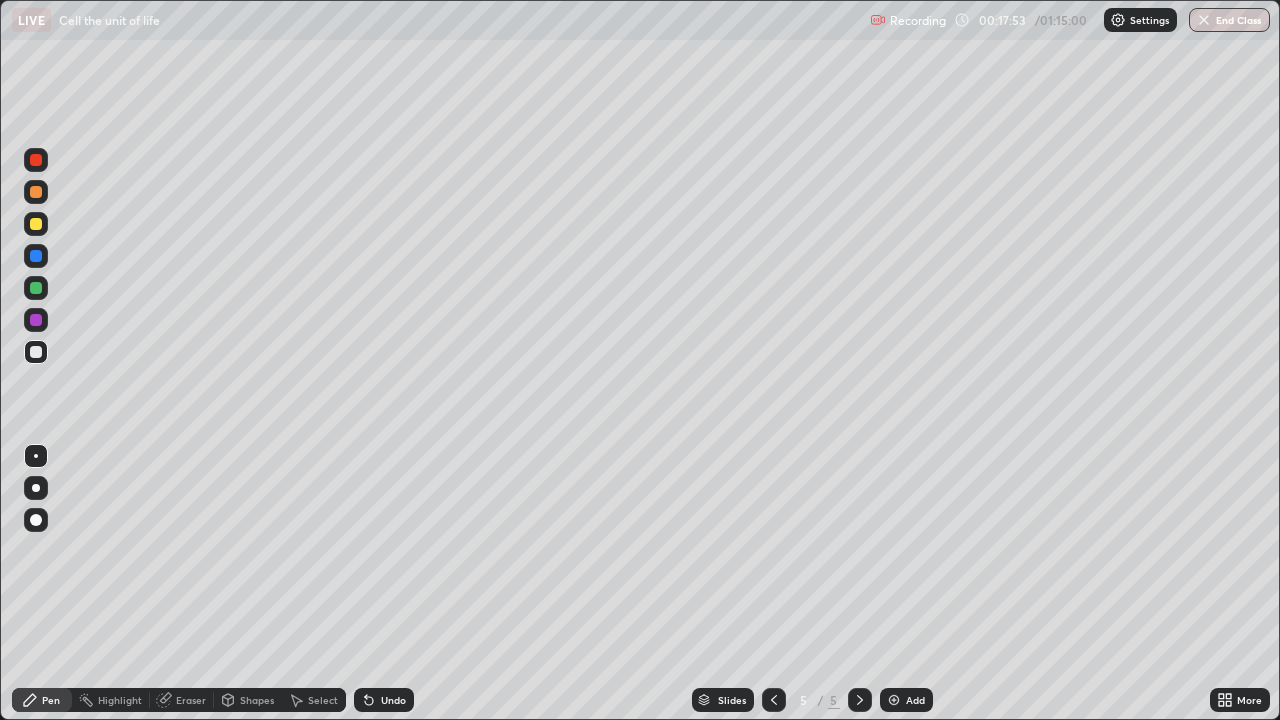 click at bounding box center (36, 288) 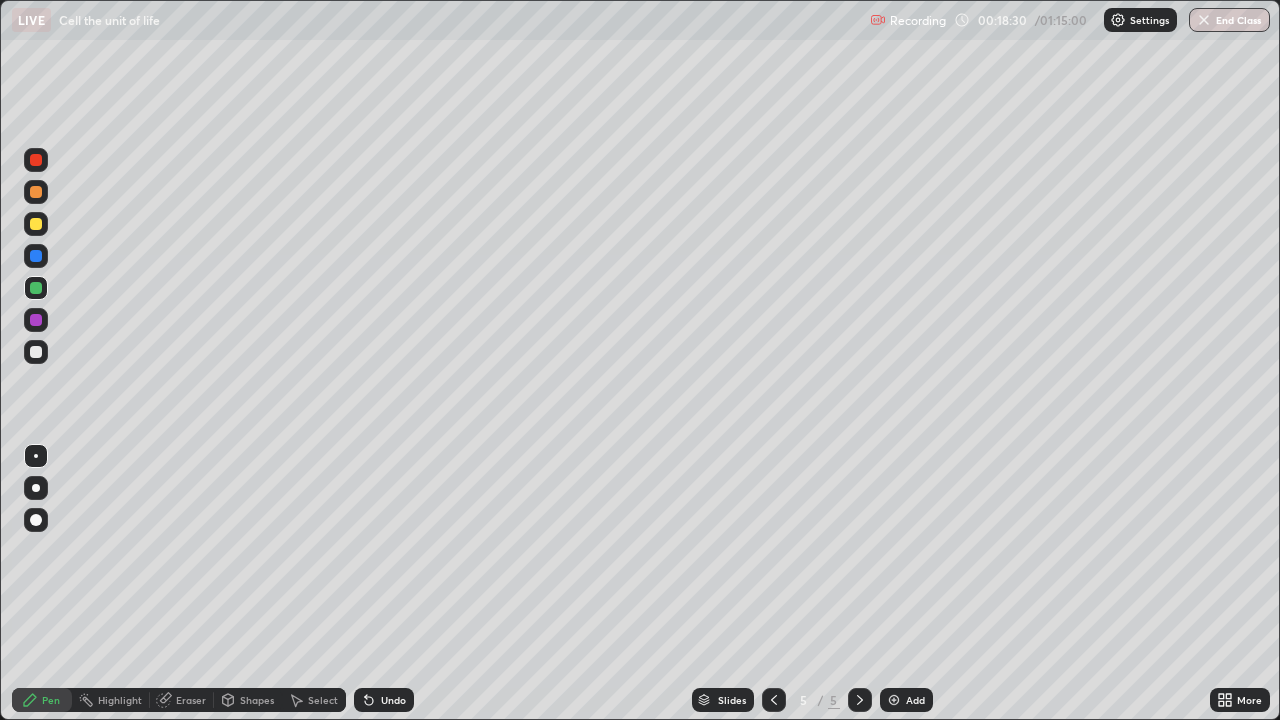 click at bounding box center (36, 352) 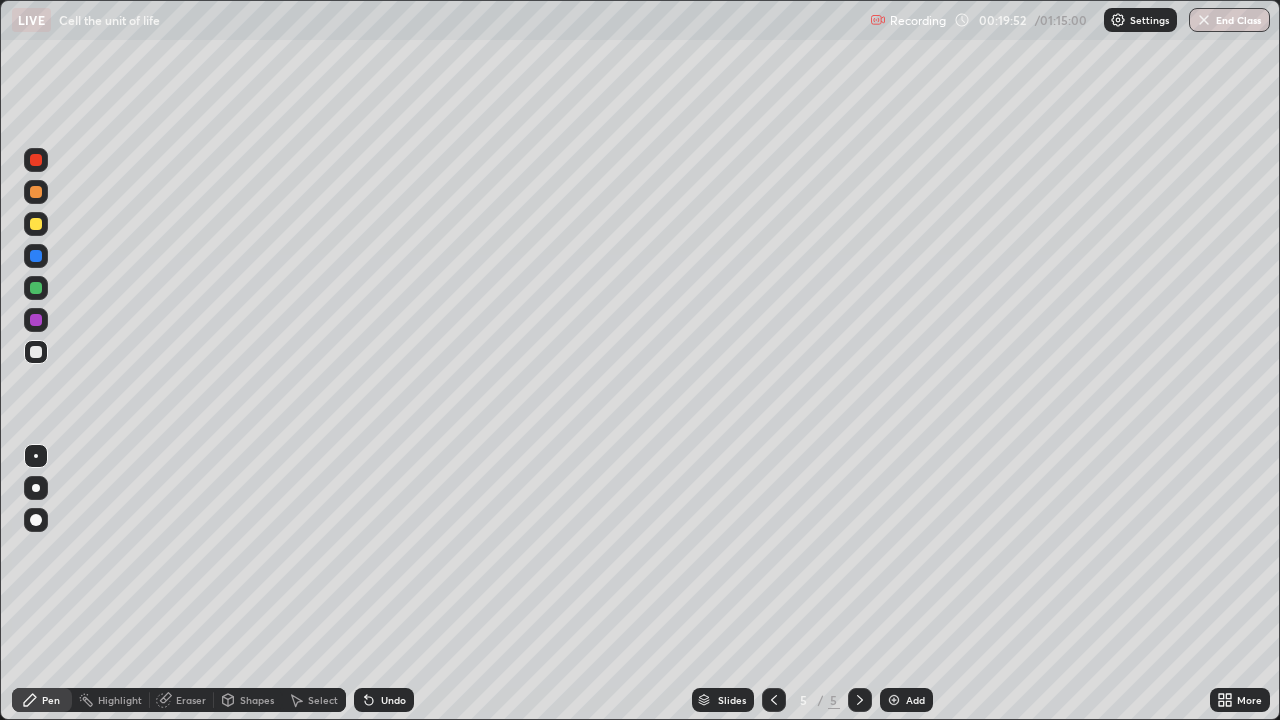 click on "Add" at bounding box center [915, 700] 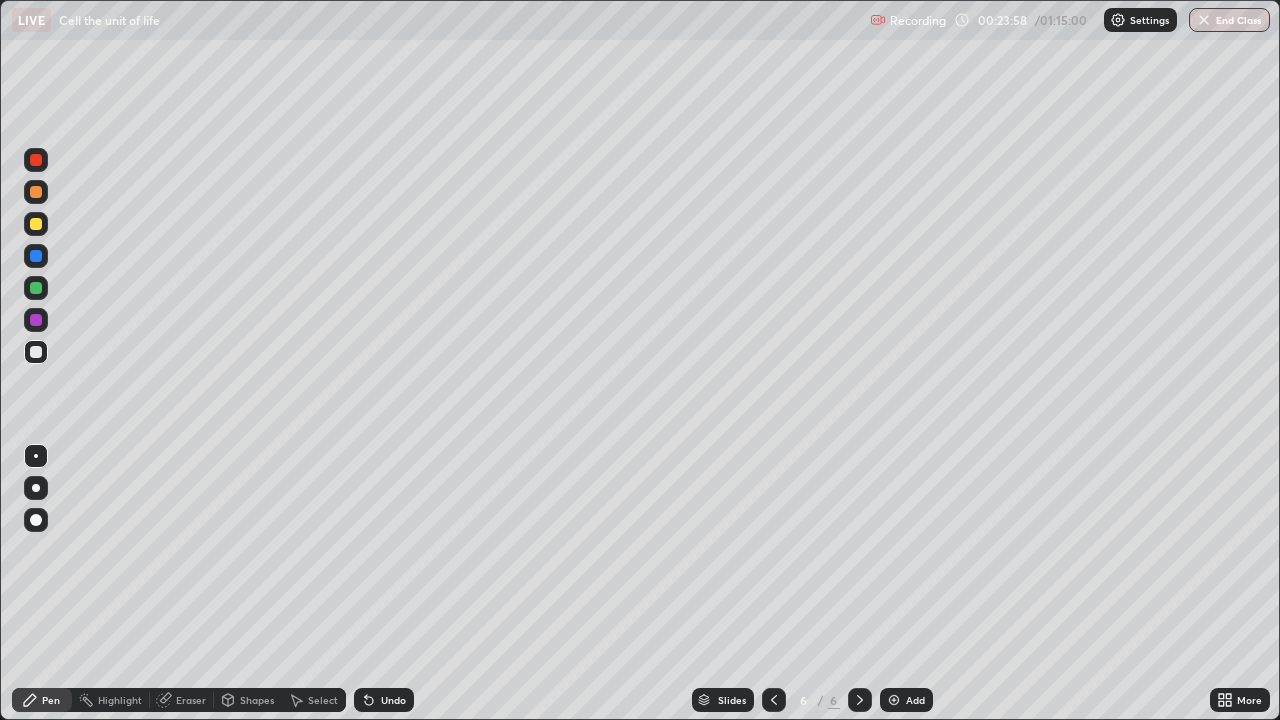 click on "Add" at bounding box center [906, 700] 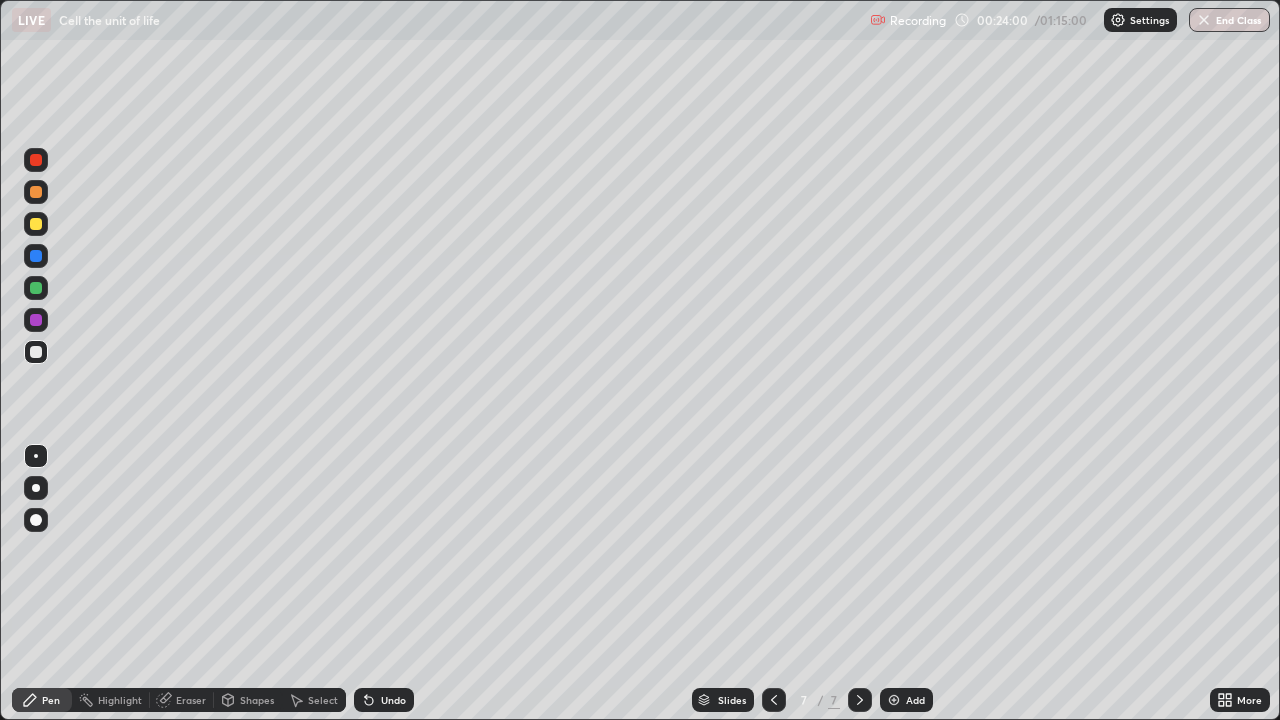 click on "Shapes" at bounding box center [257, 700] 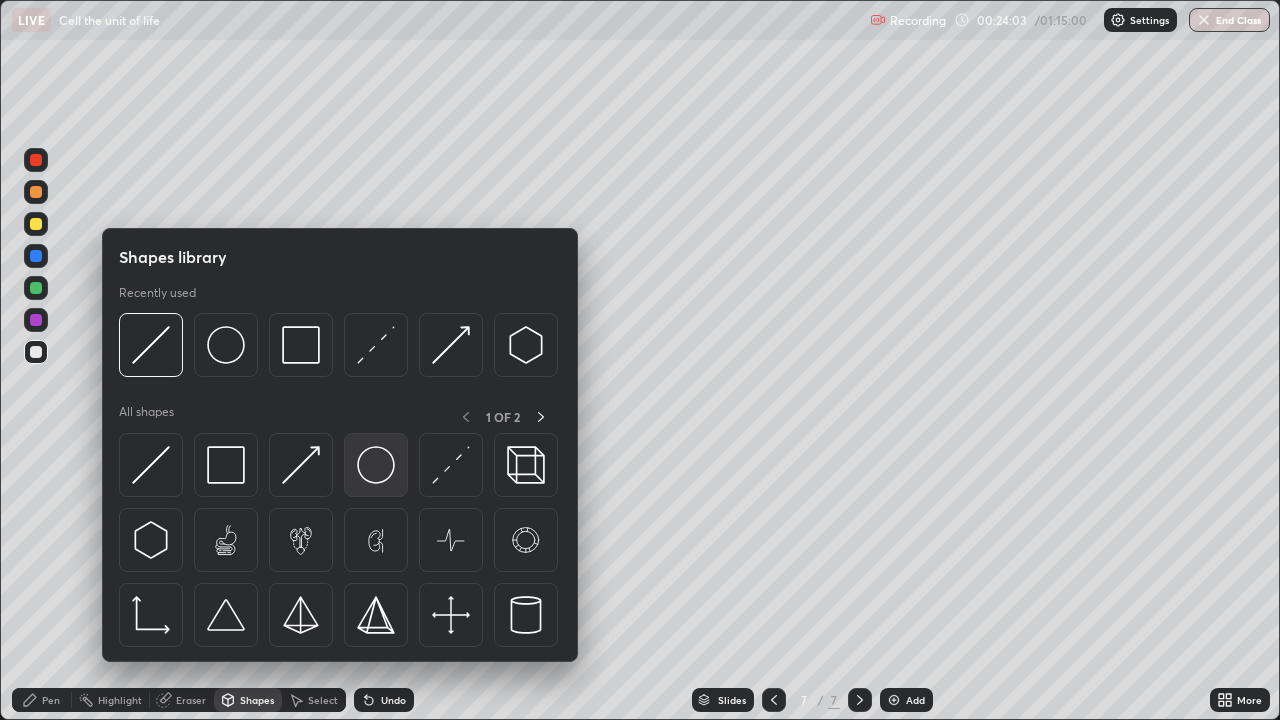 click at bounding box center (376, 465) 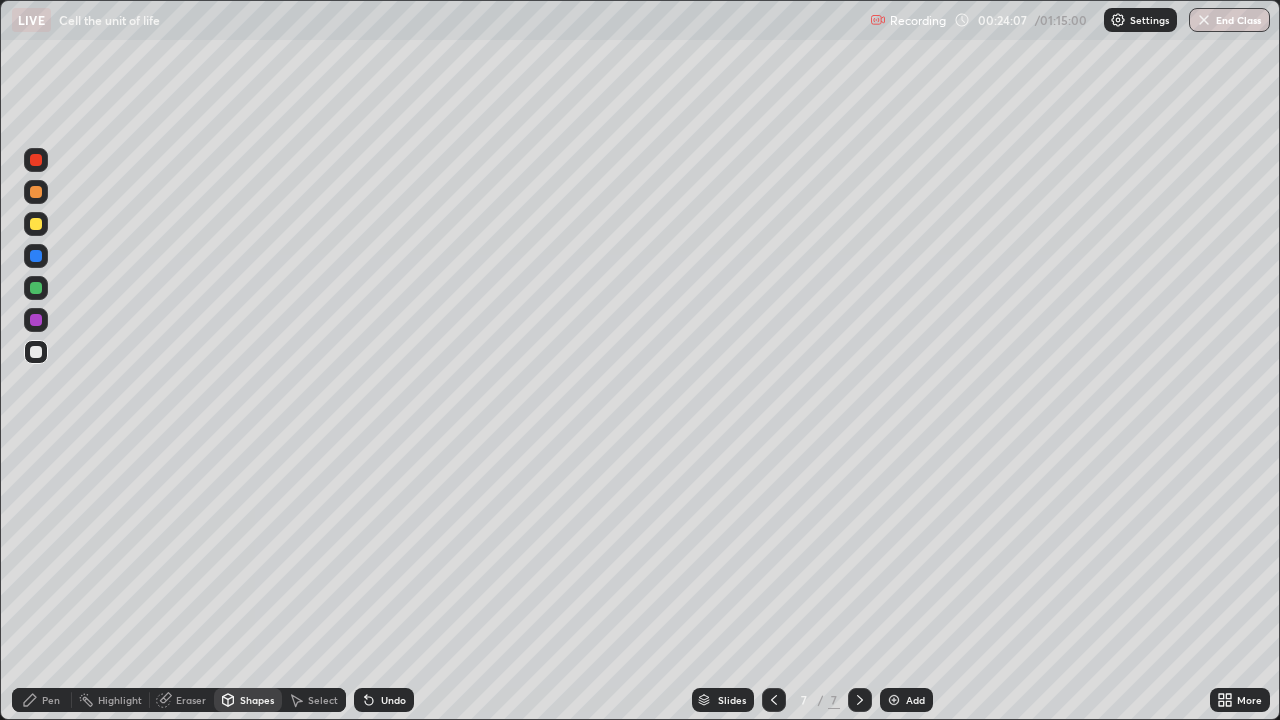 click on "Undo" at bounding box center [393, 700] 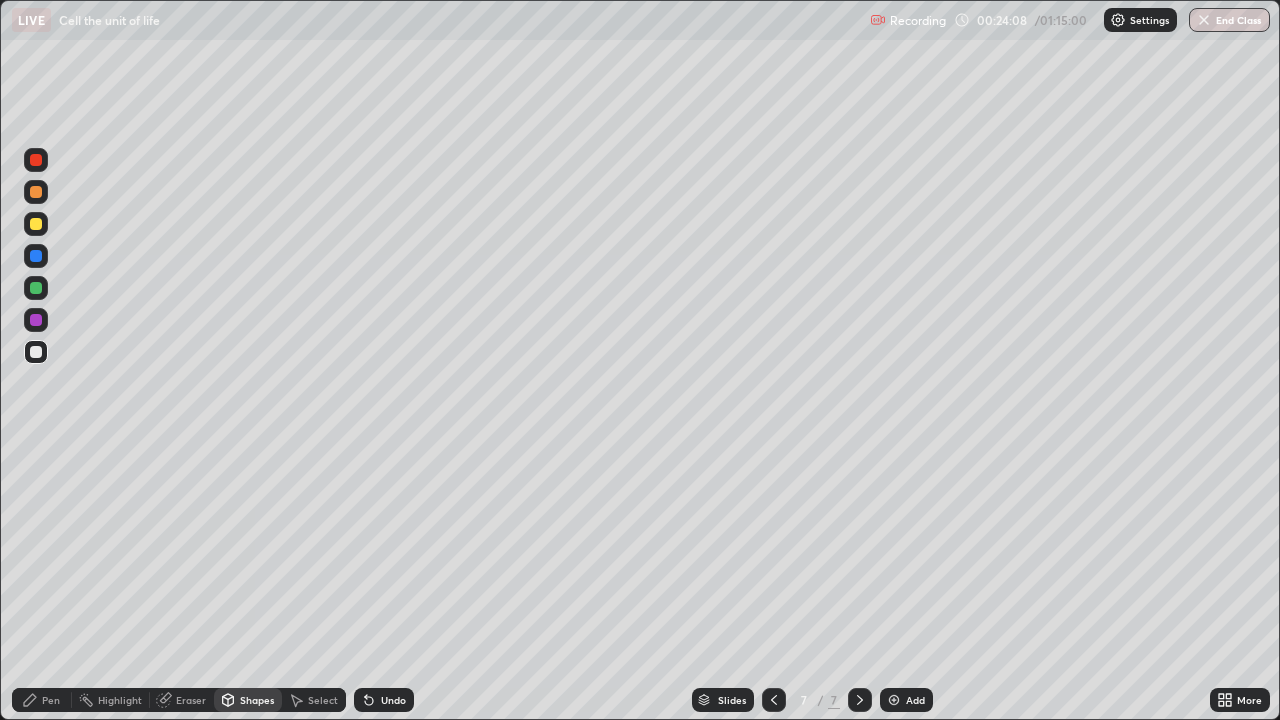 click on "Shapes" at bounding box center [257, 700] 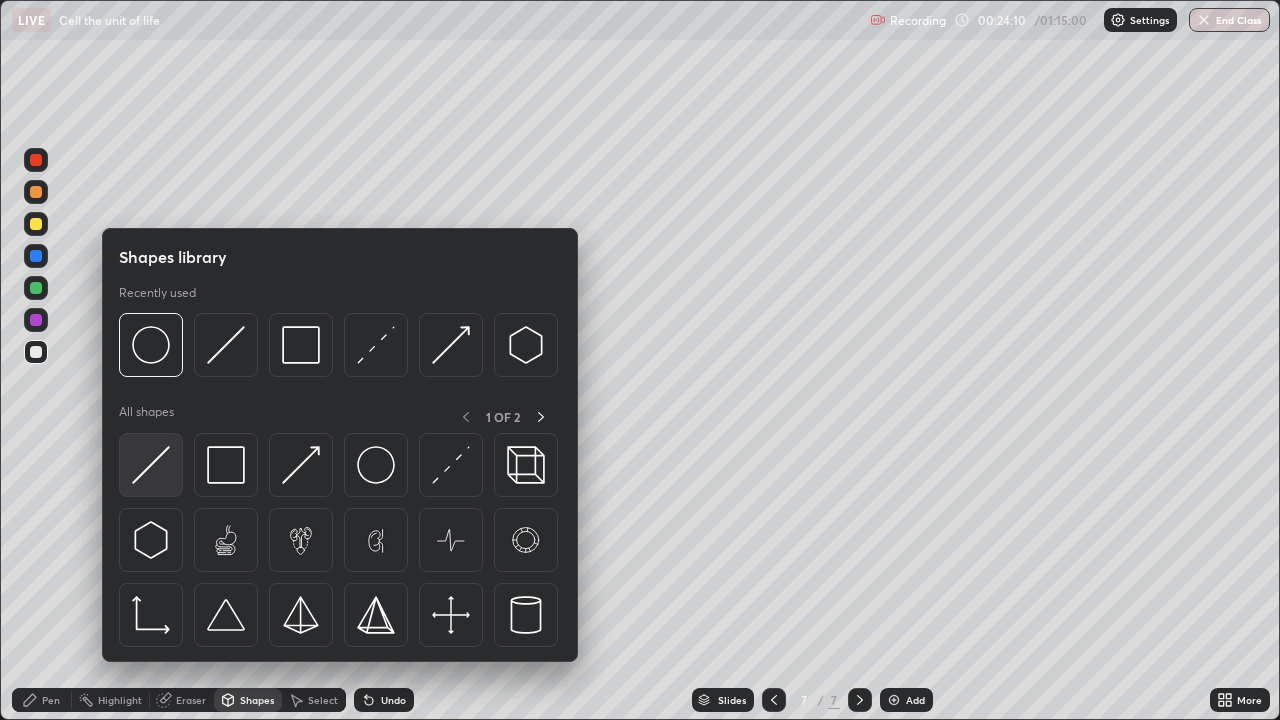 click at bounding box center [151, 465] 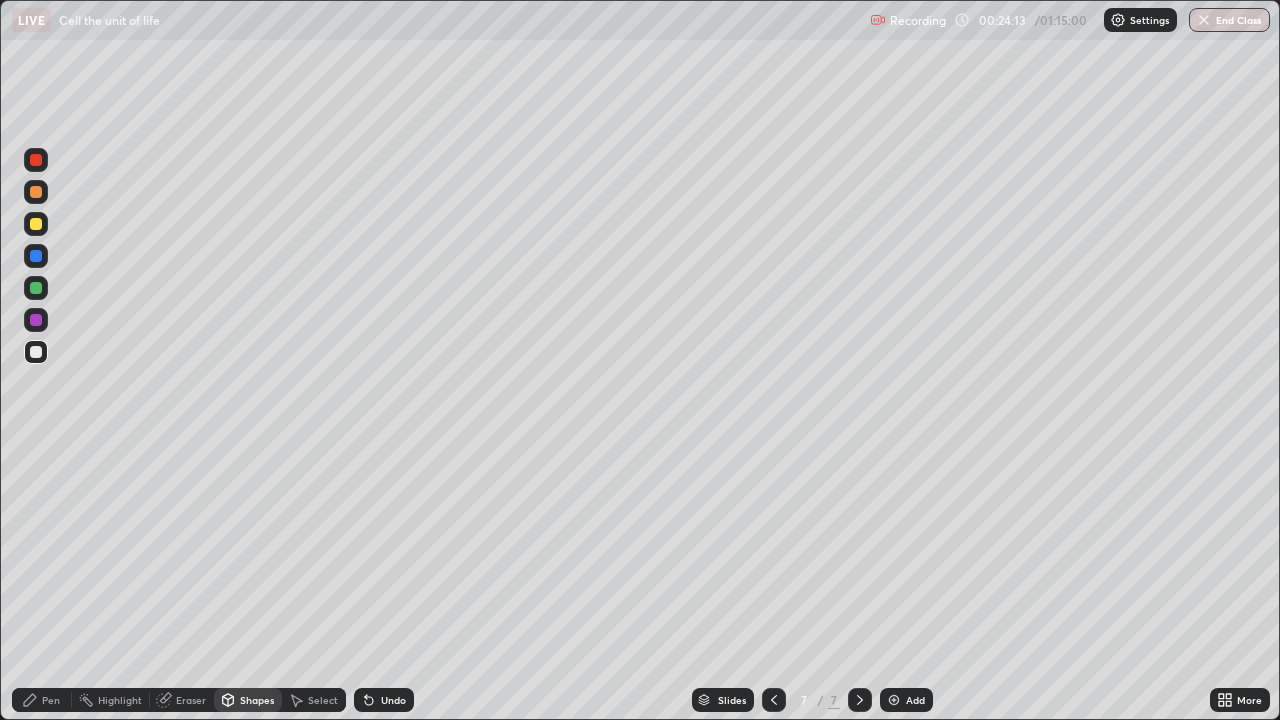 click on "Undo" at bounding box center (393, 700) 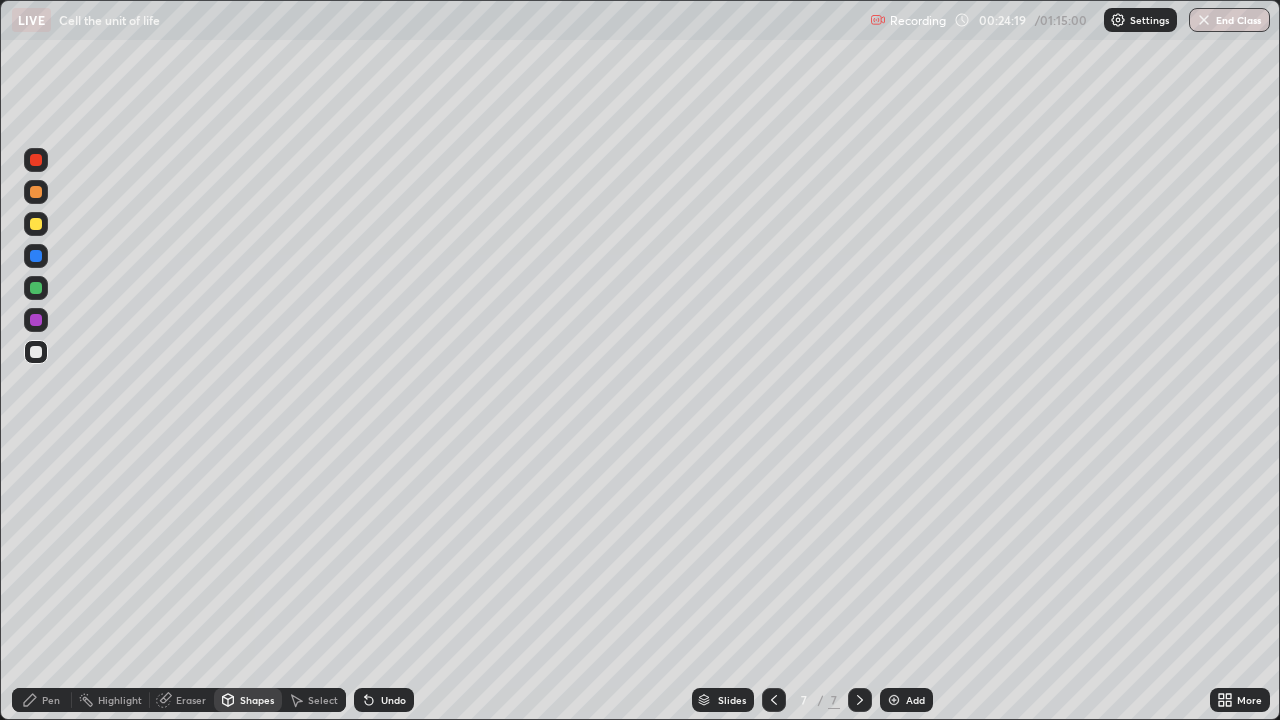 click on "Select" at bounding box center (323, 700) 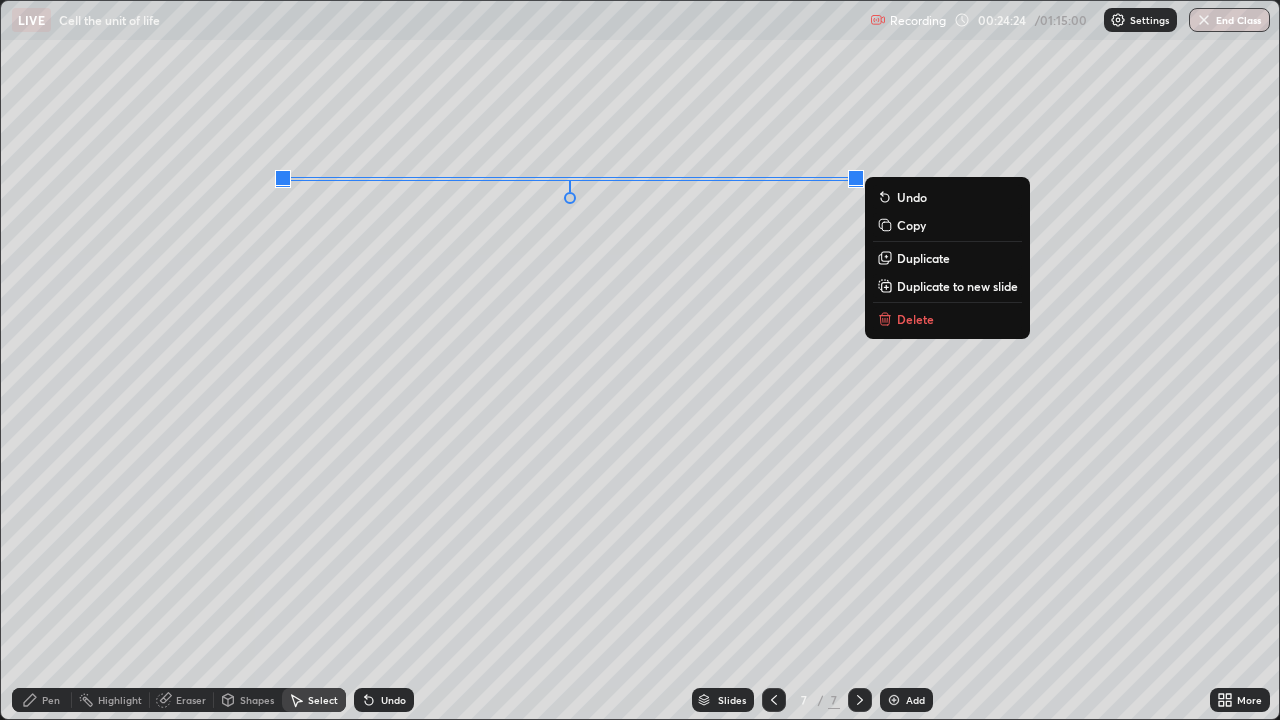 click on "Duplicate" at bounding box center [923, 258] 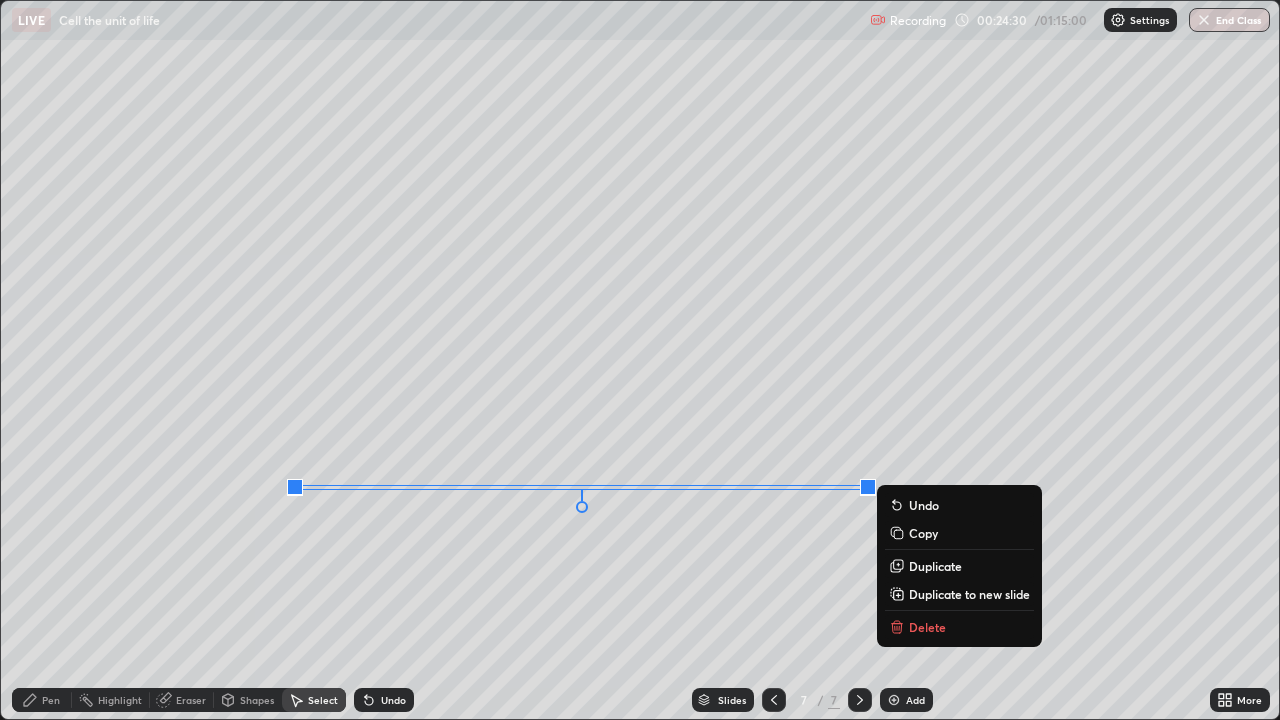 click on "0 ° Undo Copy Duplicate Duplicate to new slide Delete" at bounding box center (640, 360) 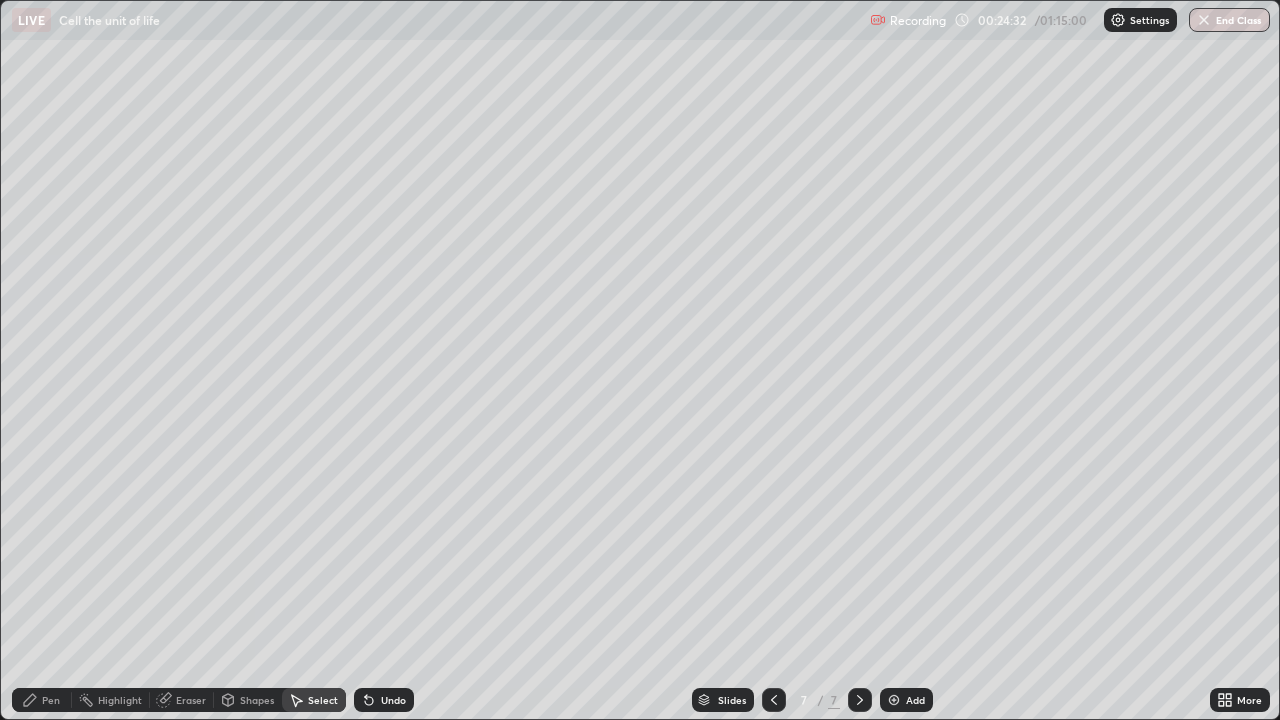 click on "Pen" at bounding box center [51, 700] 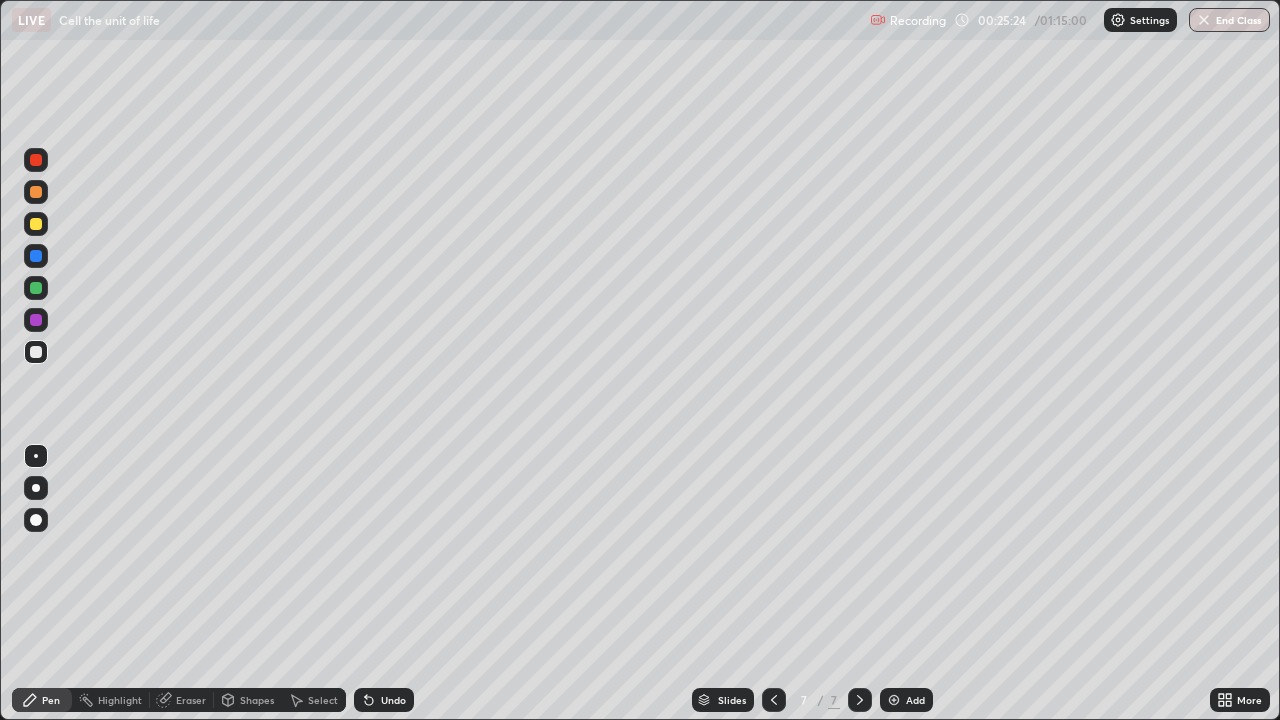 click on "Undo" at bounding box center [393, 700] 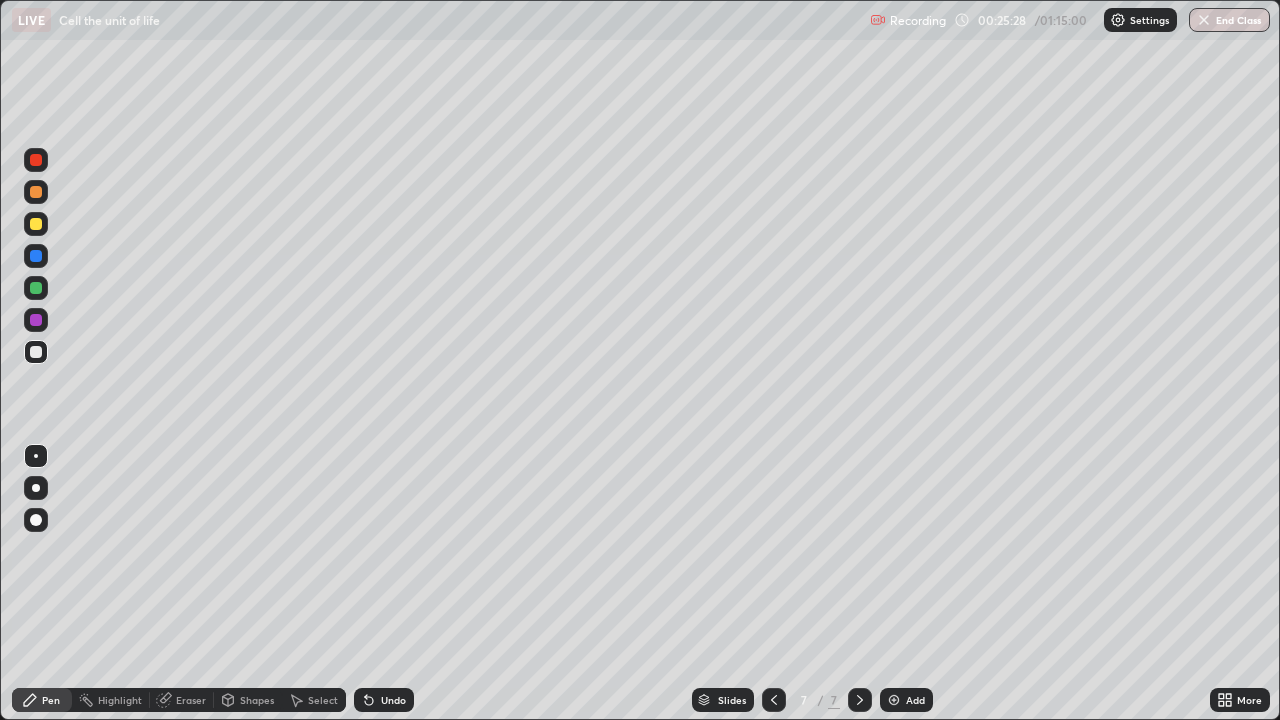 click on "Undo" at bounding box center (384, 700) 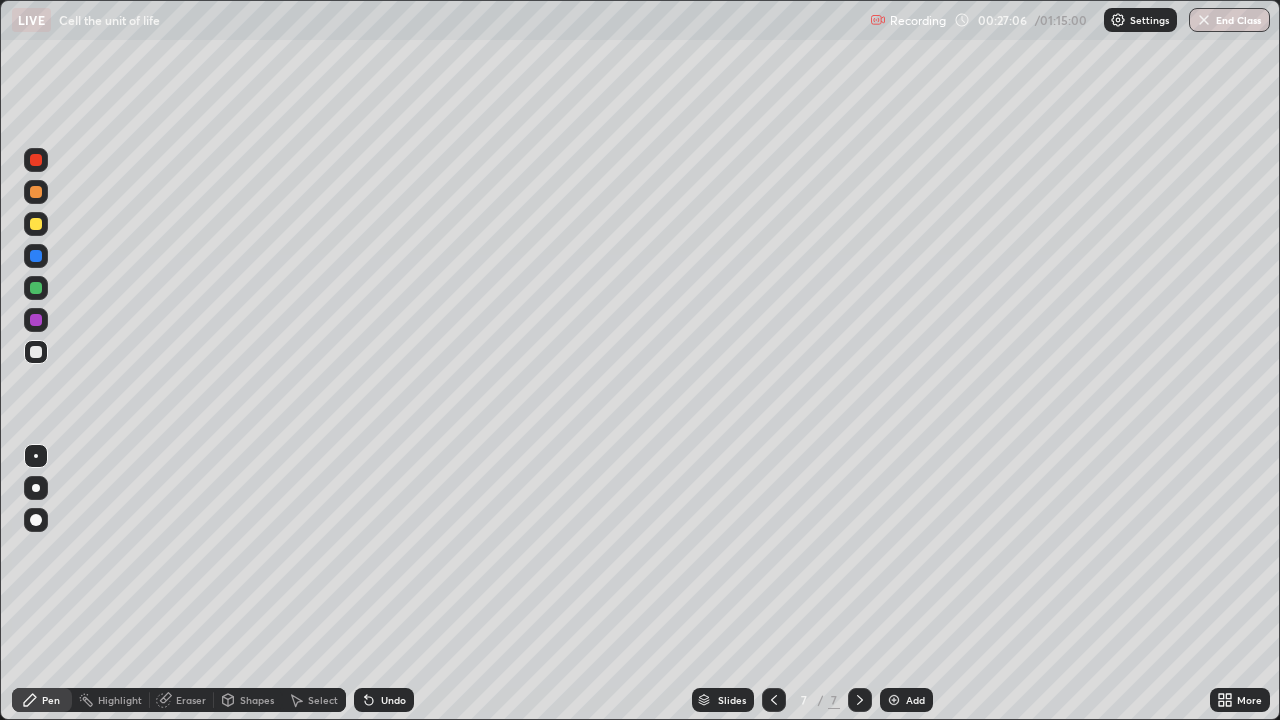 click at bounding box center (36, 224) 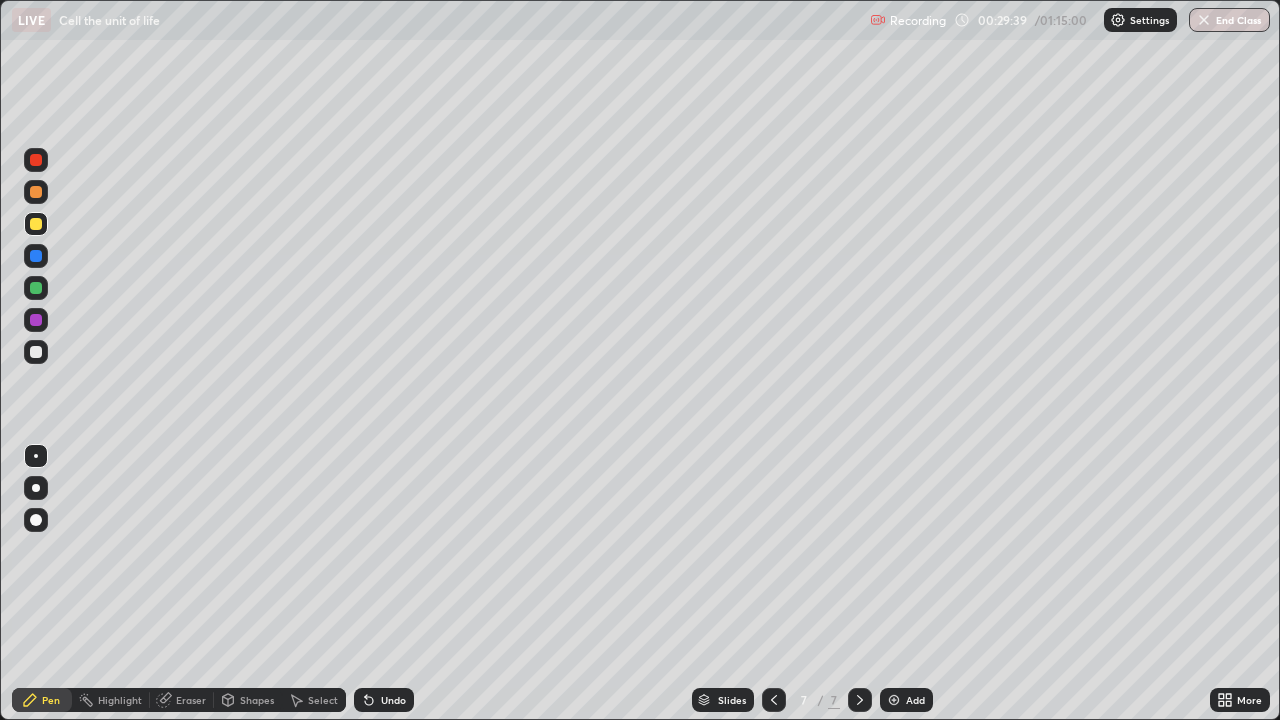 click at bounding box center (36, 288) 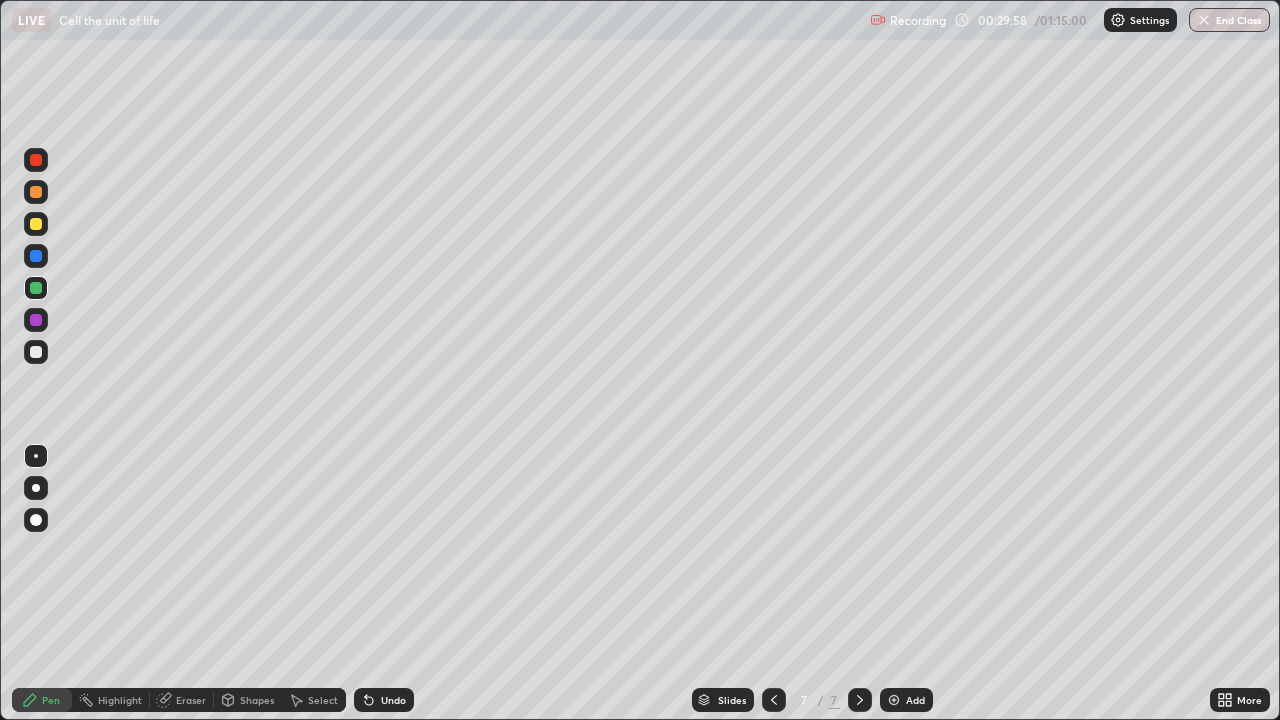 click at bounding box center (36, 192) 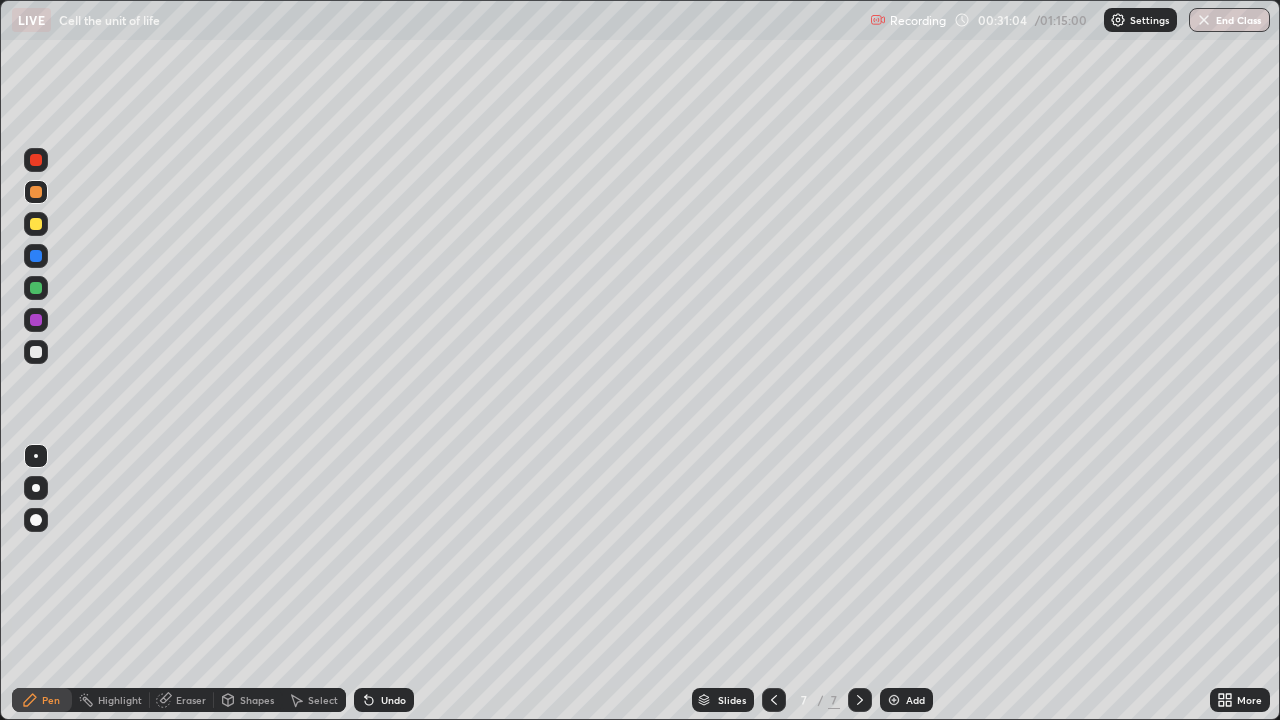 click on "Undo" at bounding box center [384, 700] 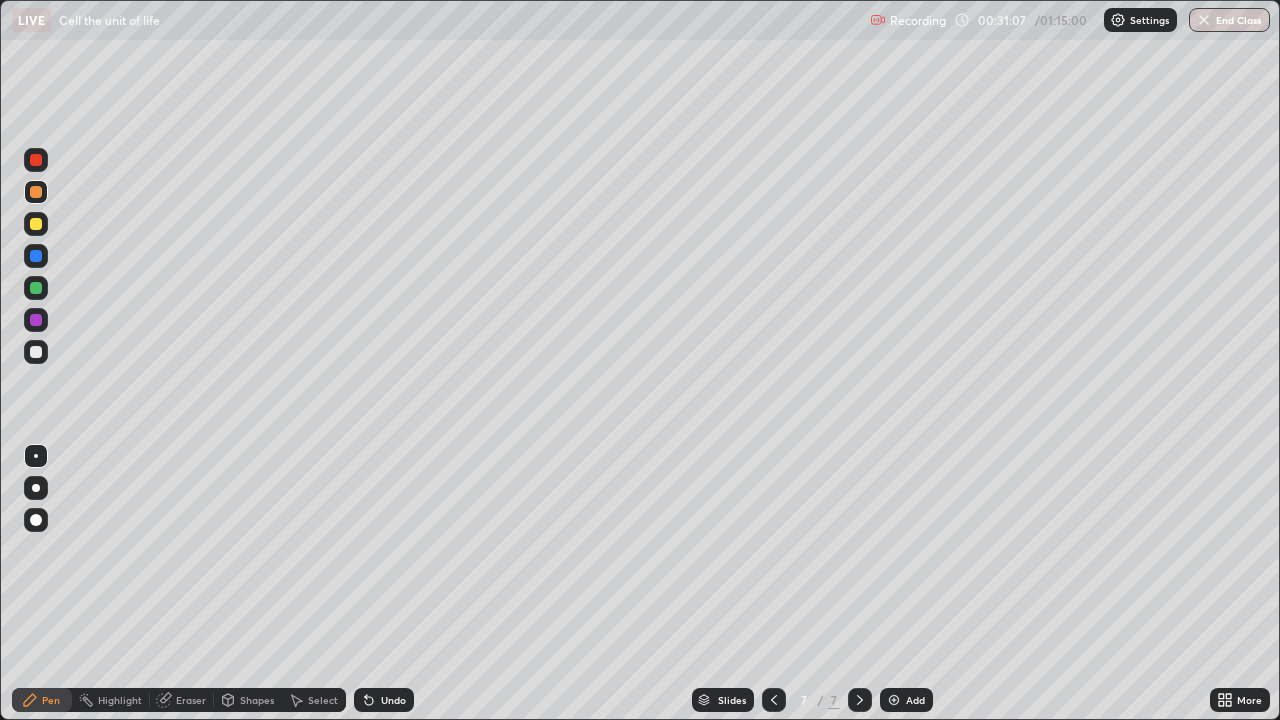 click on "Undo" at bounding box center [384, 700] 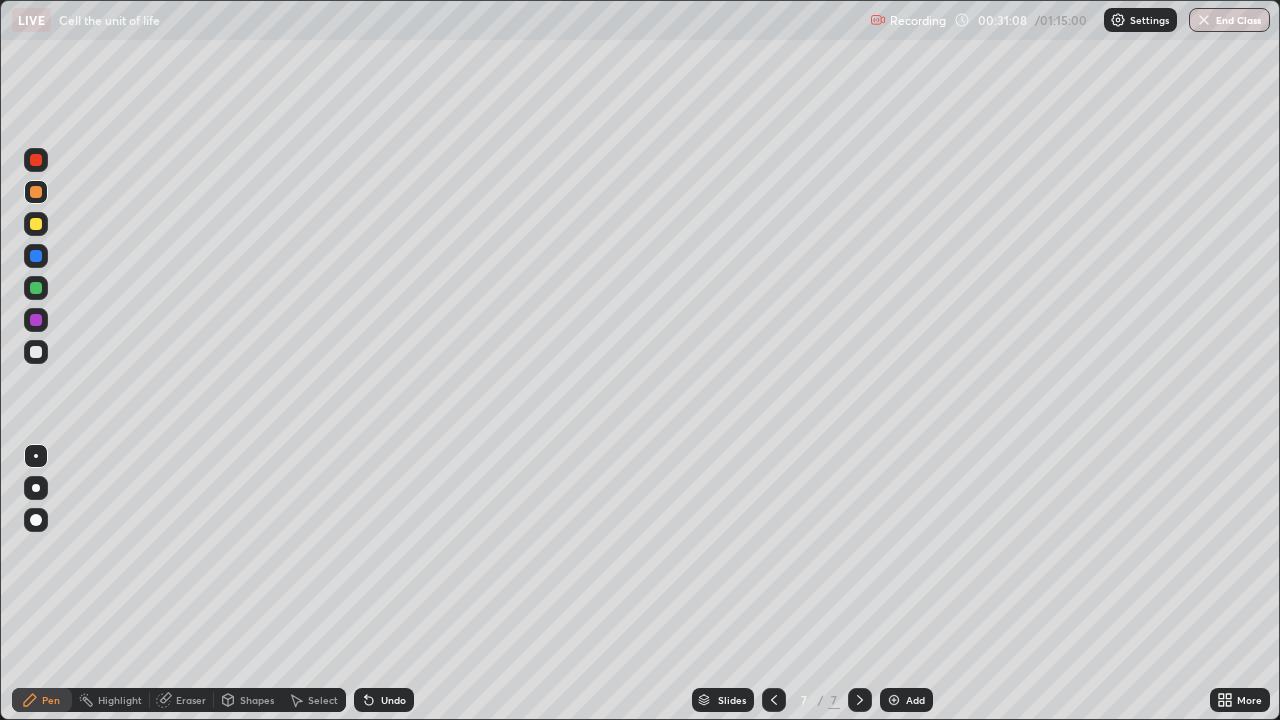 click on "Undo" at bounding box center (393, 700) 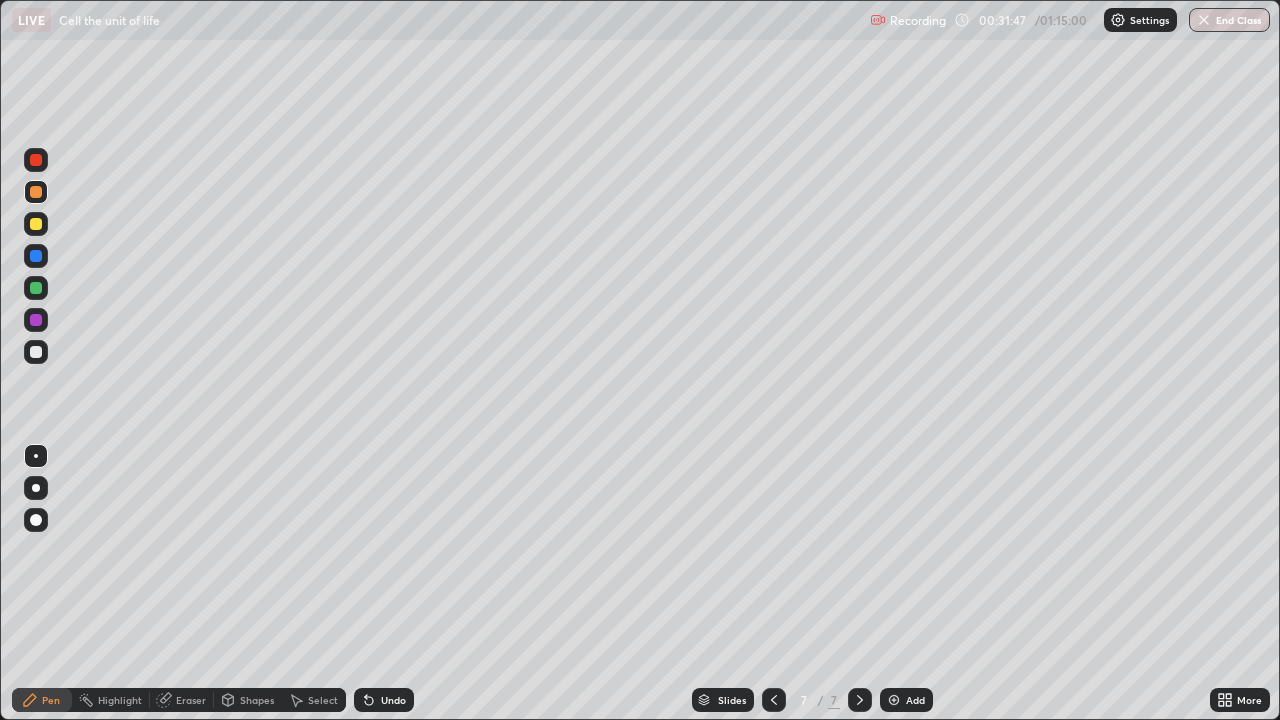 click at bounding box center (36, 288) 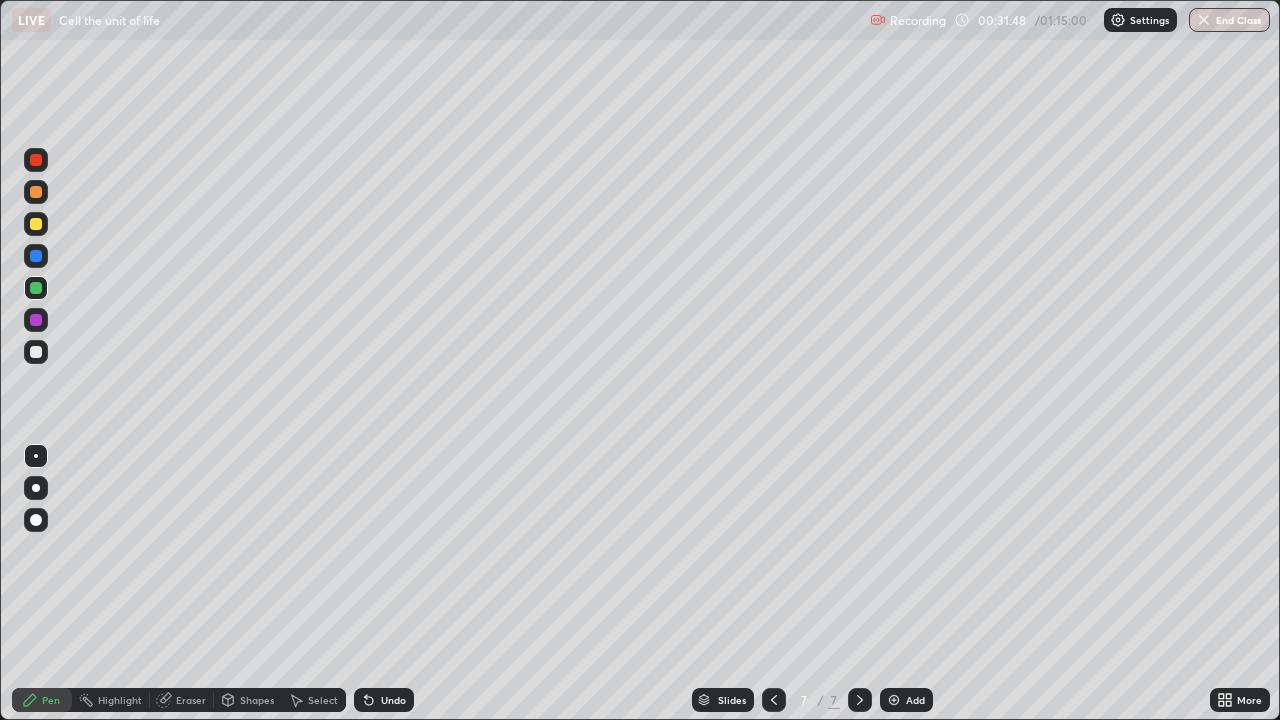 click at bounding box center (36, 320) 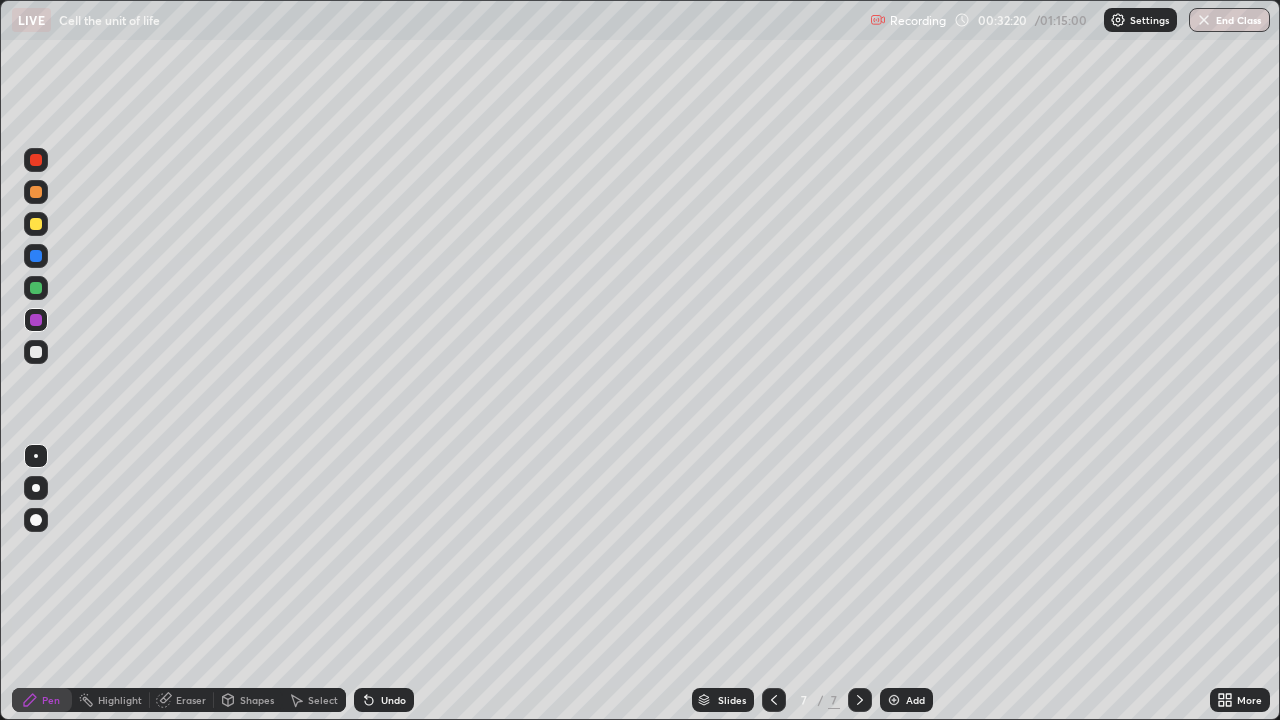 click at bounding box center [36, 160] 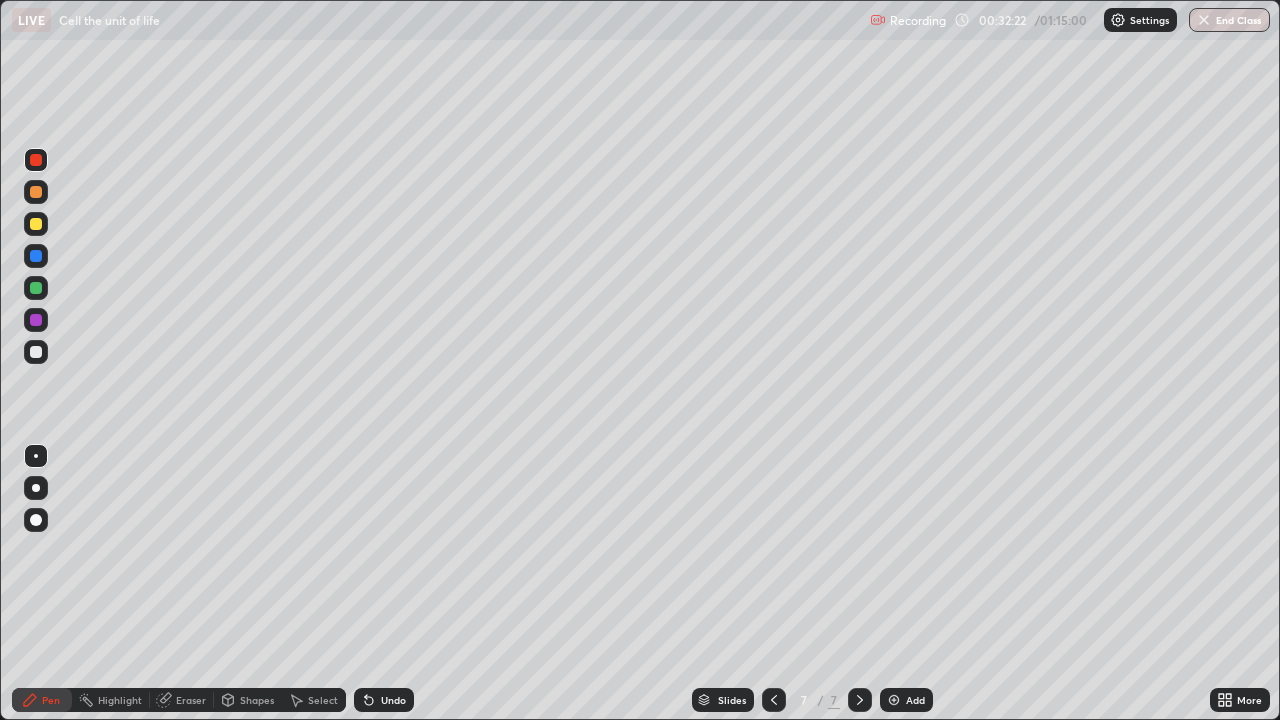 click at bounding box center (36, 520) 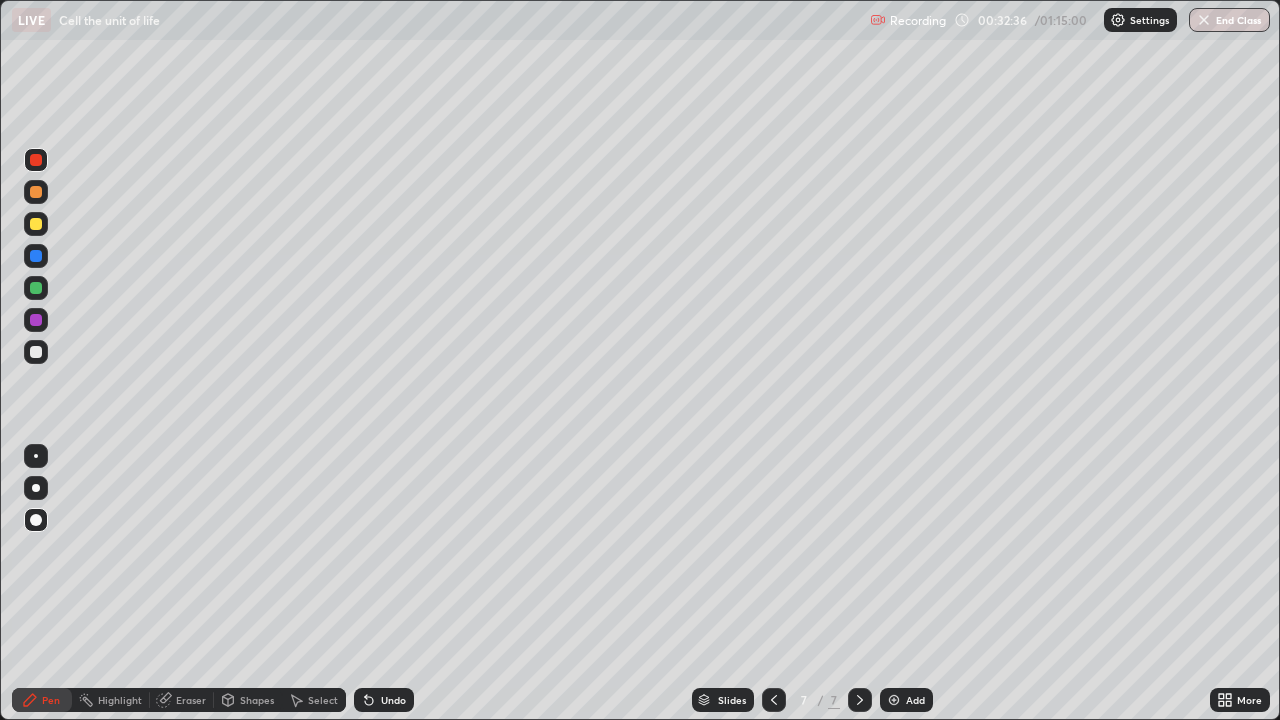 click at bounding box center (36, 352) 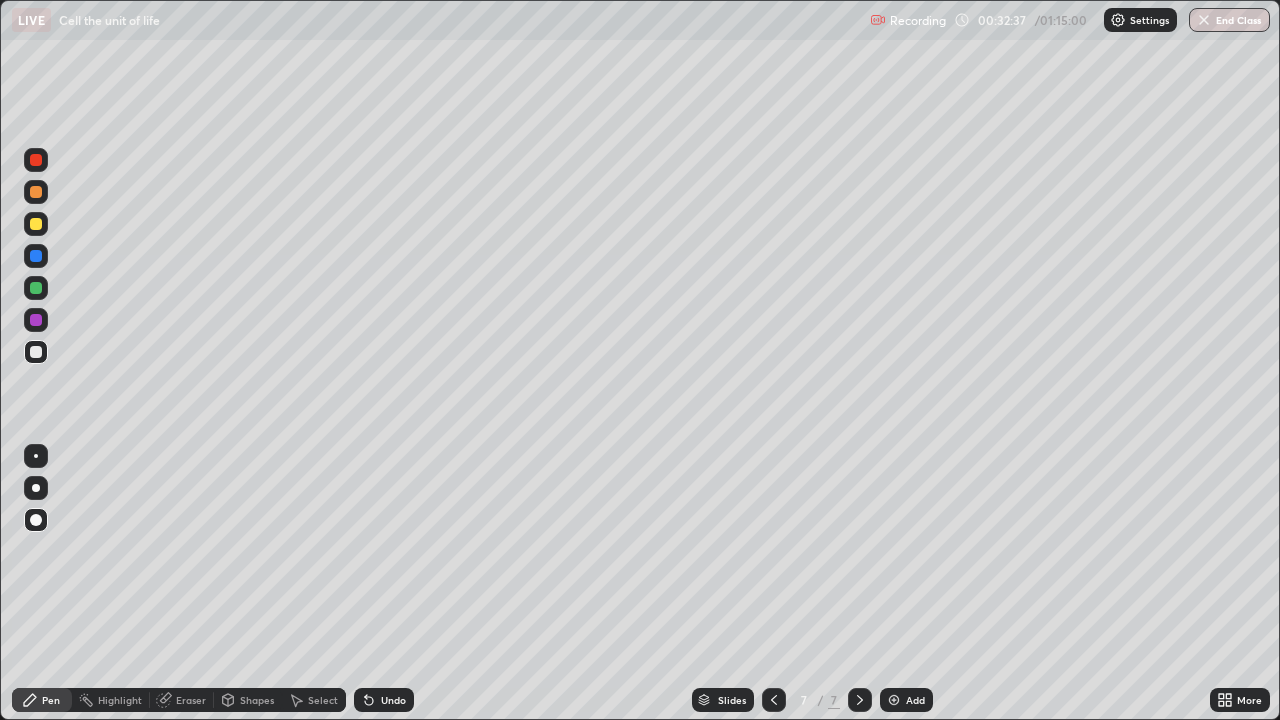 click at bounding box center [36, 456] 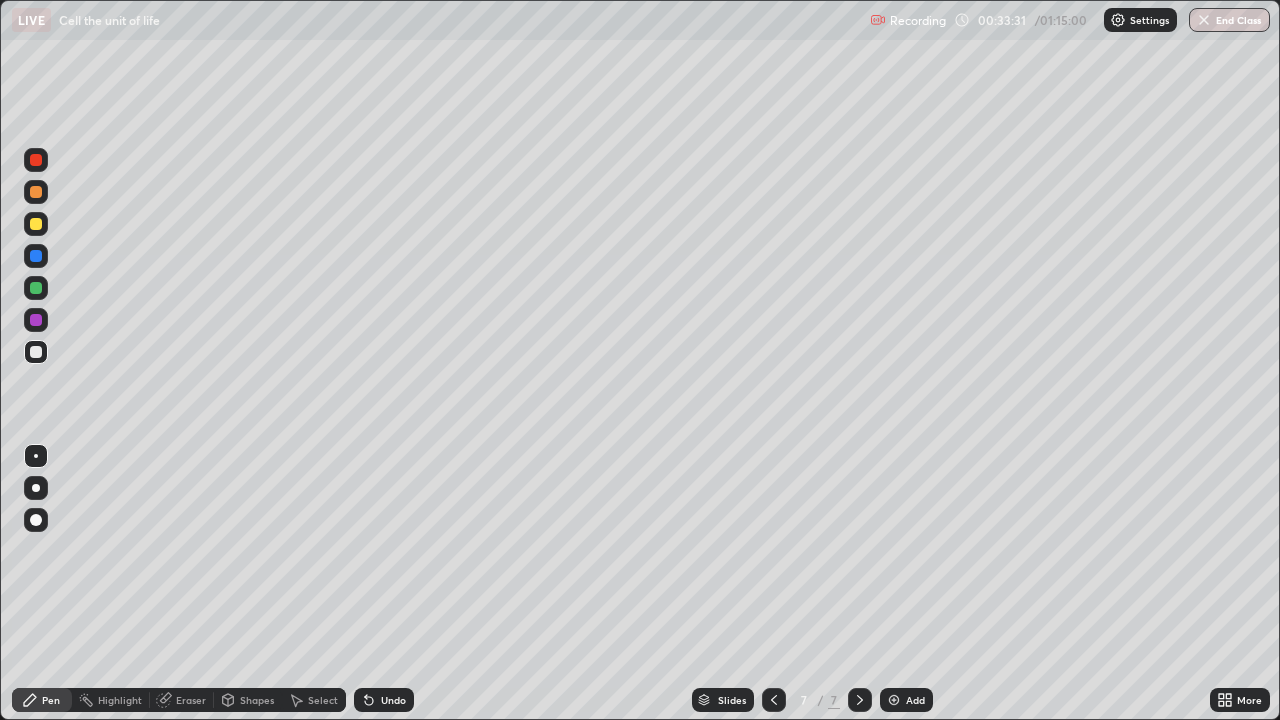 click at bounding box center (36, 256) 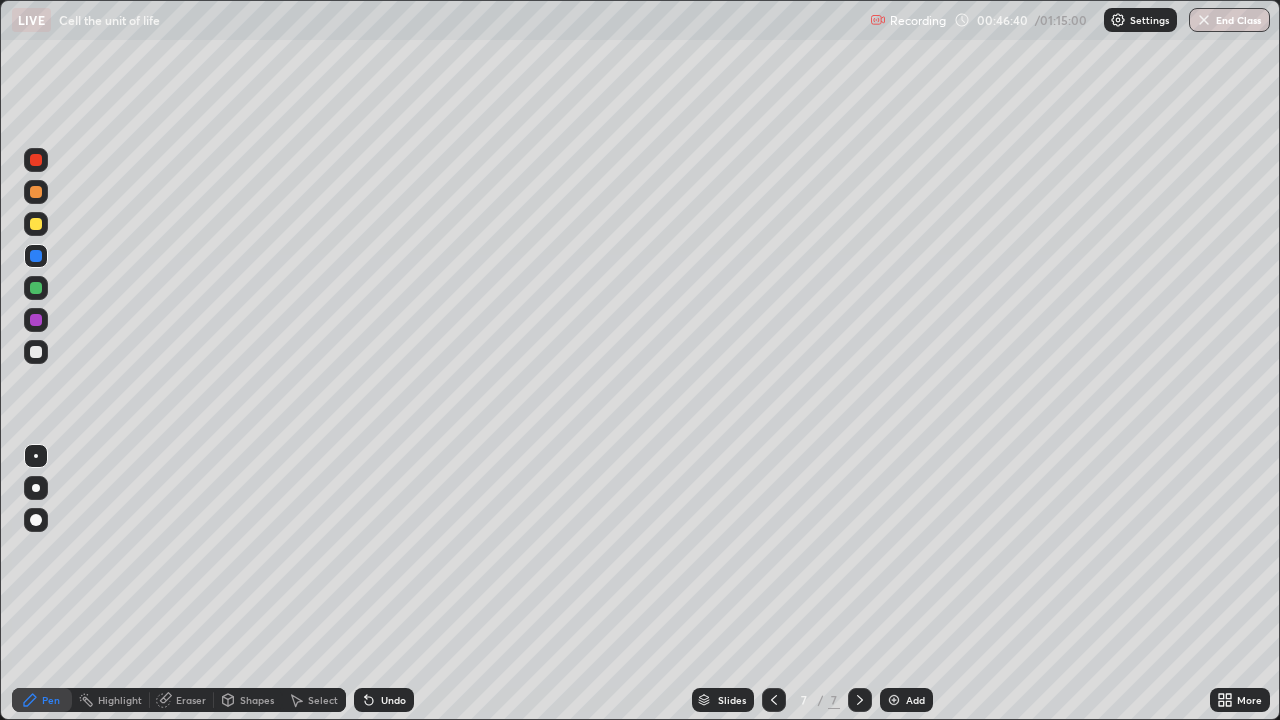 click at bounding box center [36, 160] 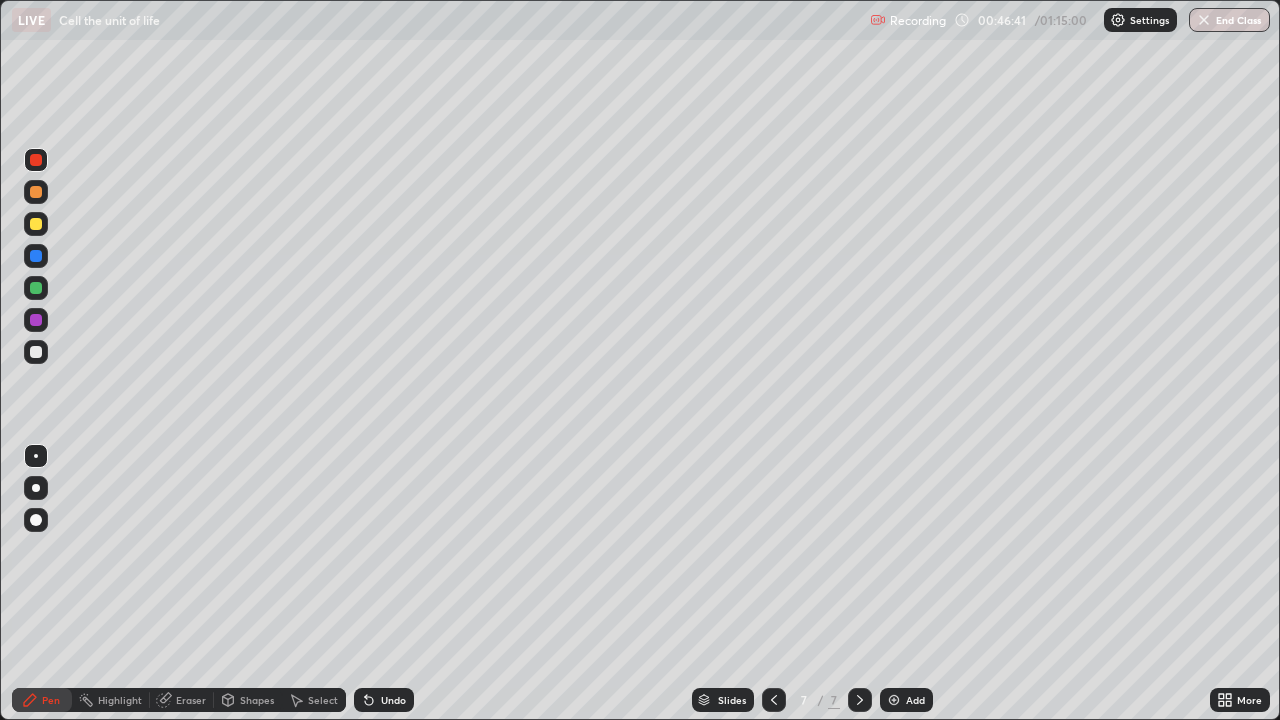 click at bounding box center [36, 192] 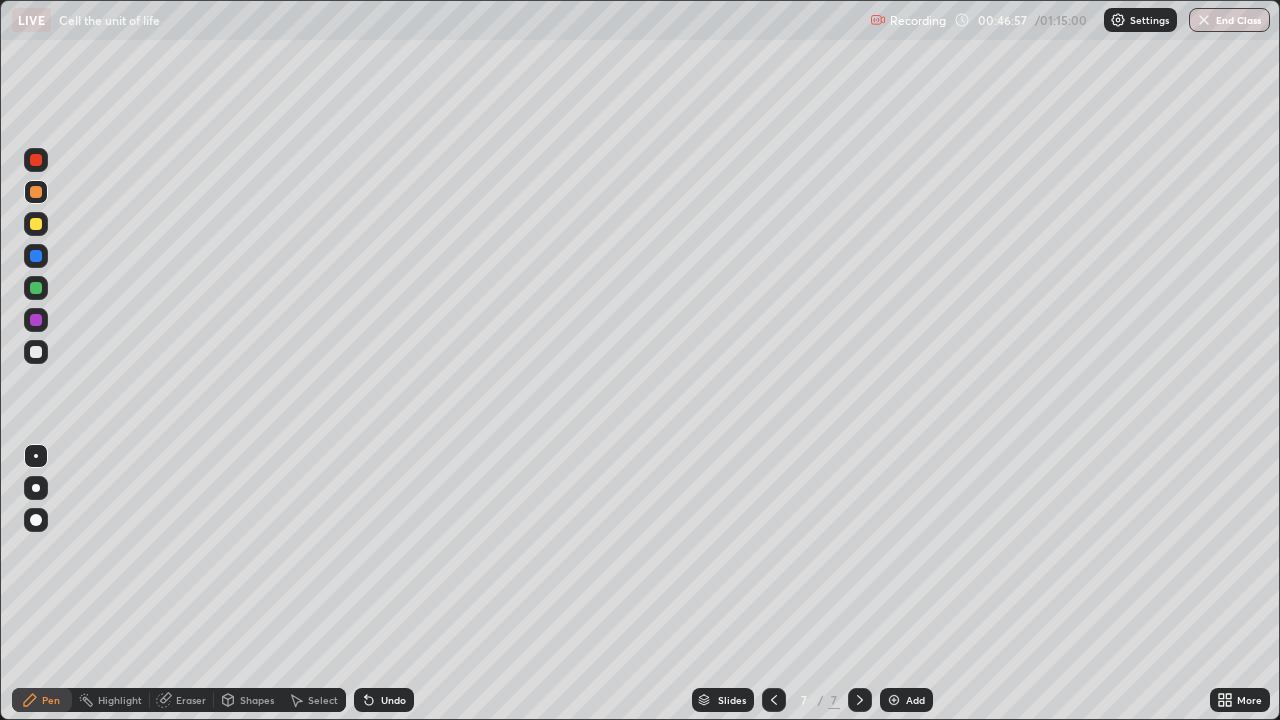 click on "Undo" at bounding box center [384, 700] 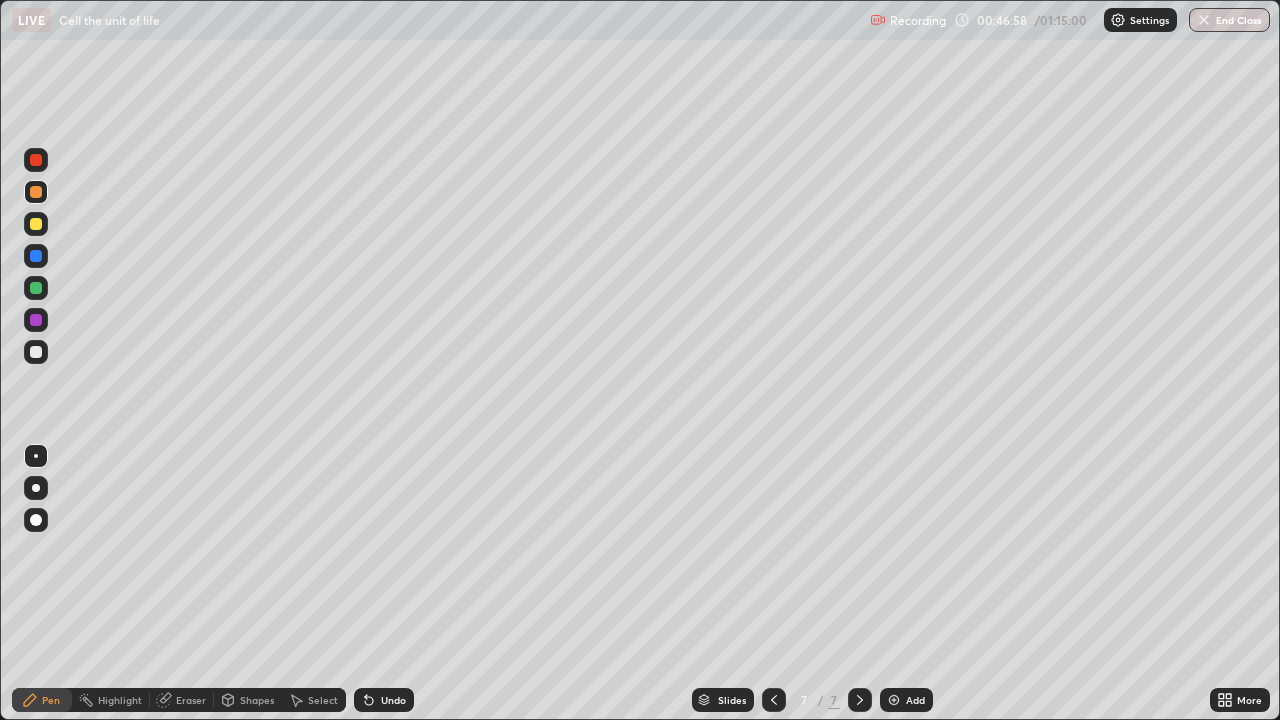 click 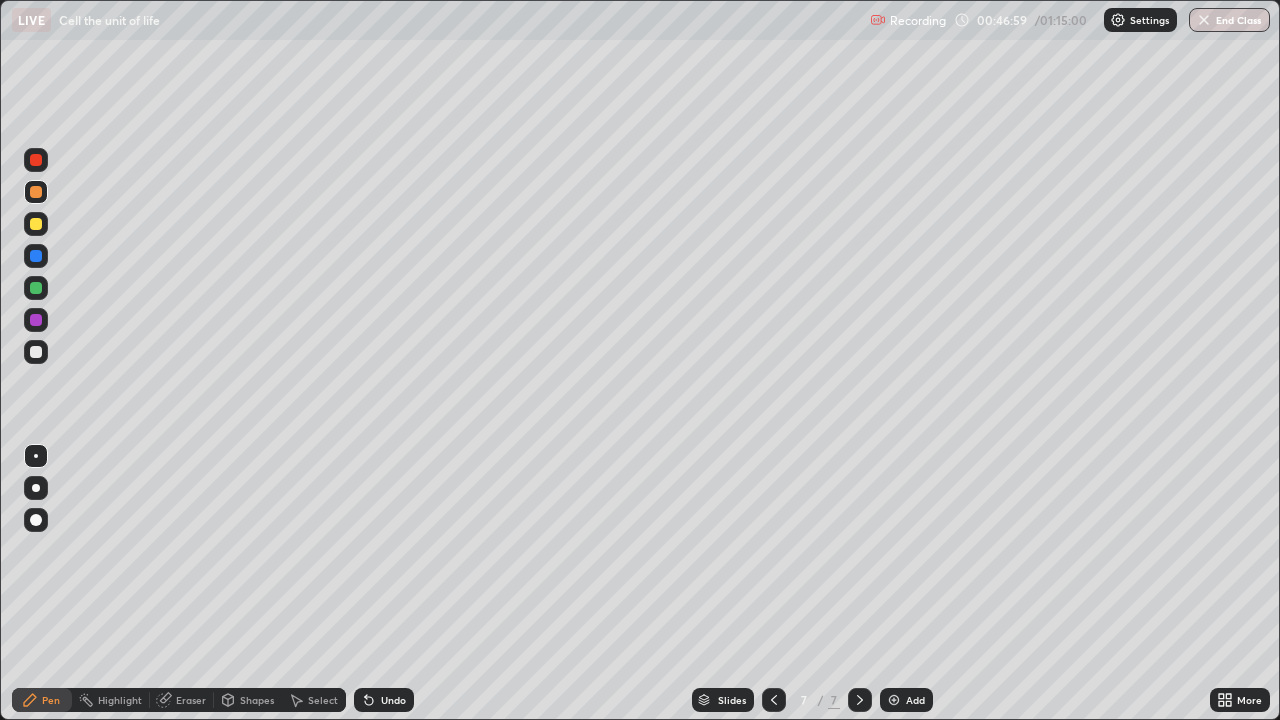 click 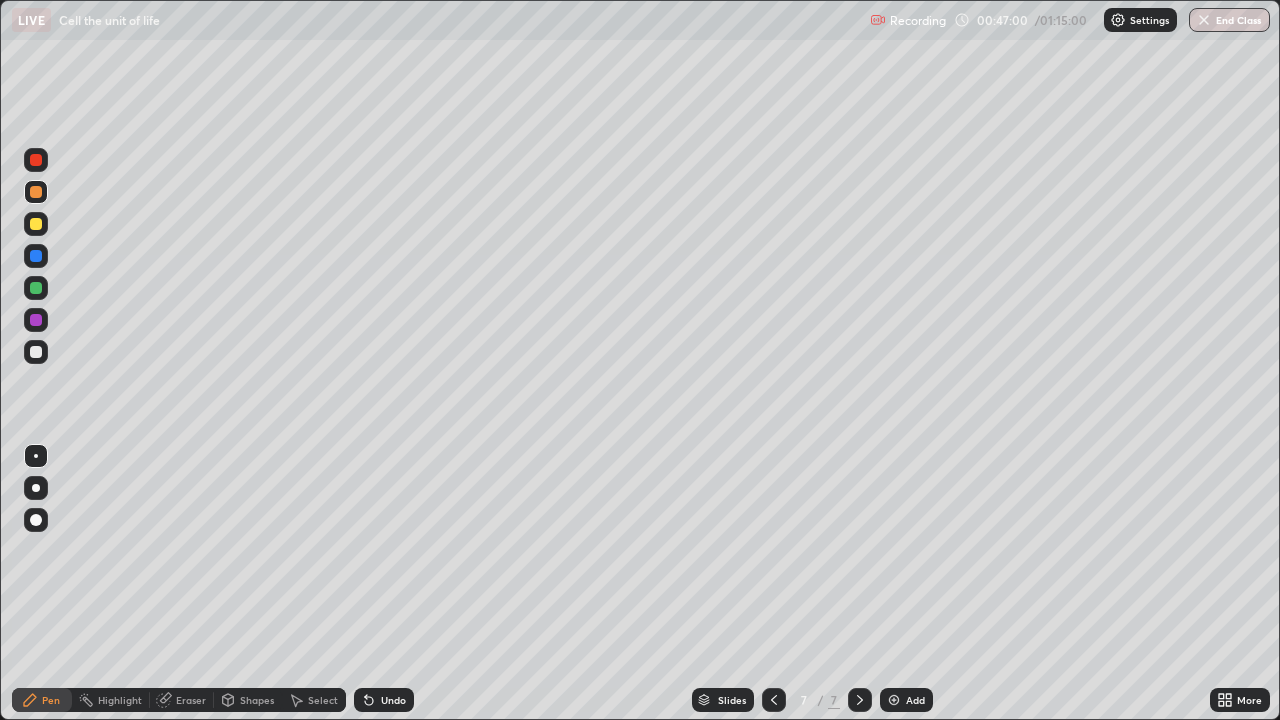 click 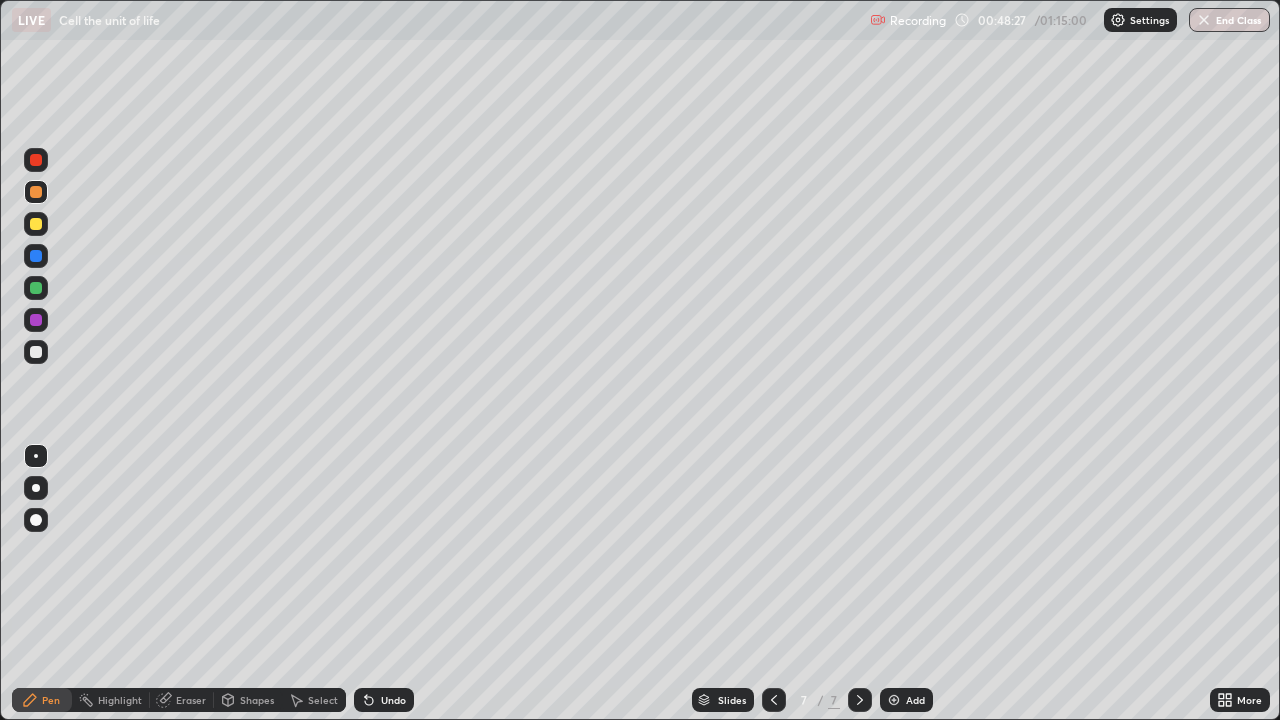 click on "Add" at bounding box center [915, 700] 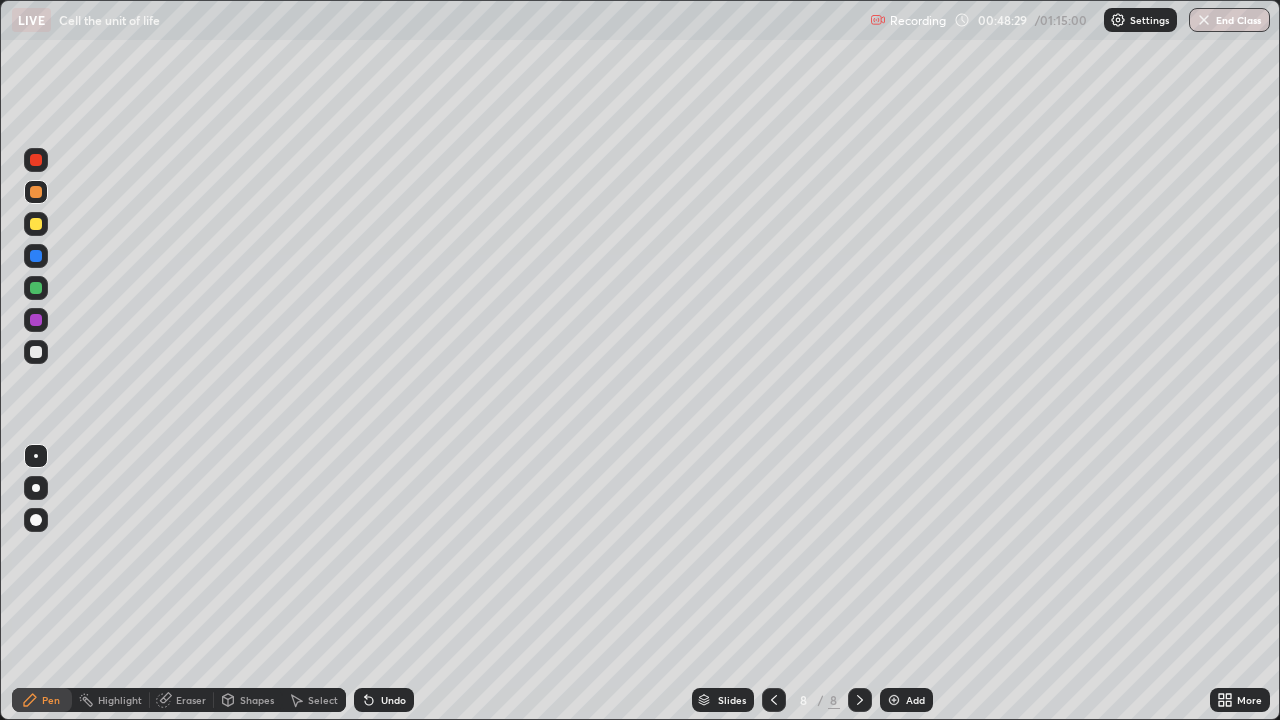 click at bounding box center [36, 352] 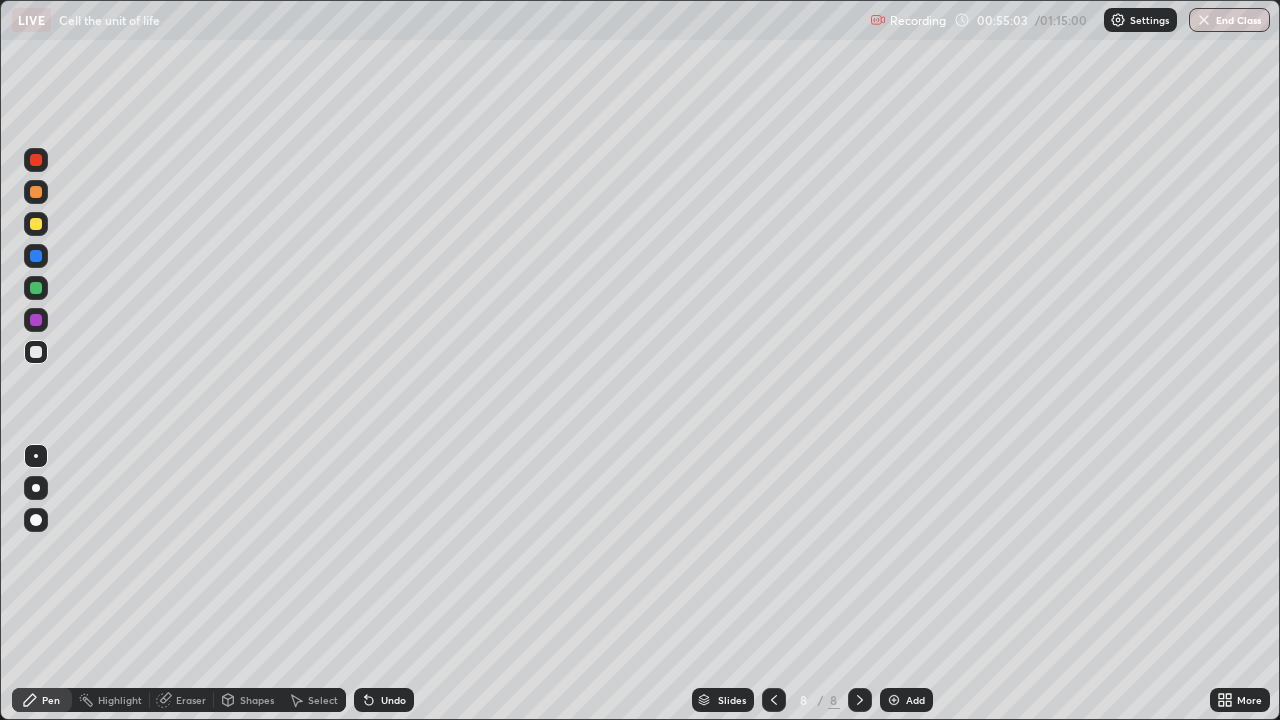 click at bounding box center [894, 700] 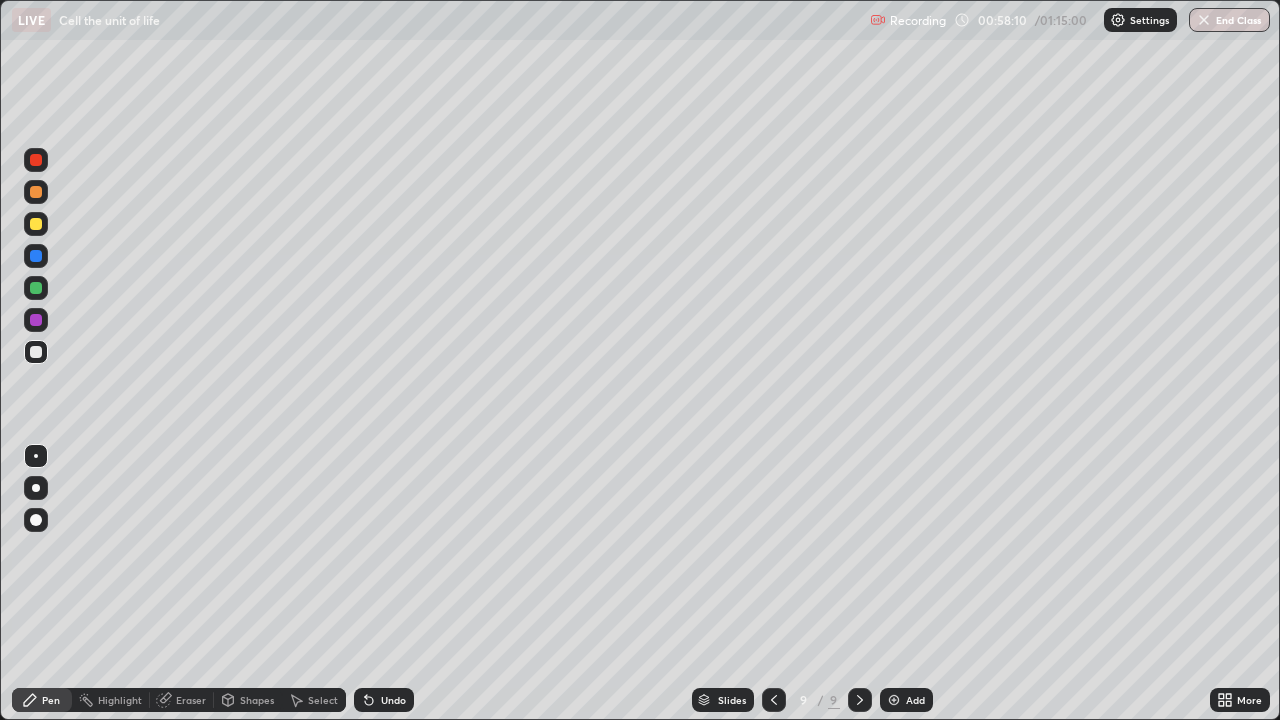 click at bounding box center [36, 288] 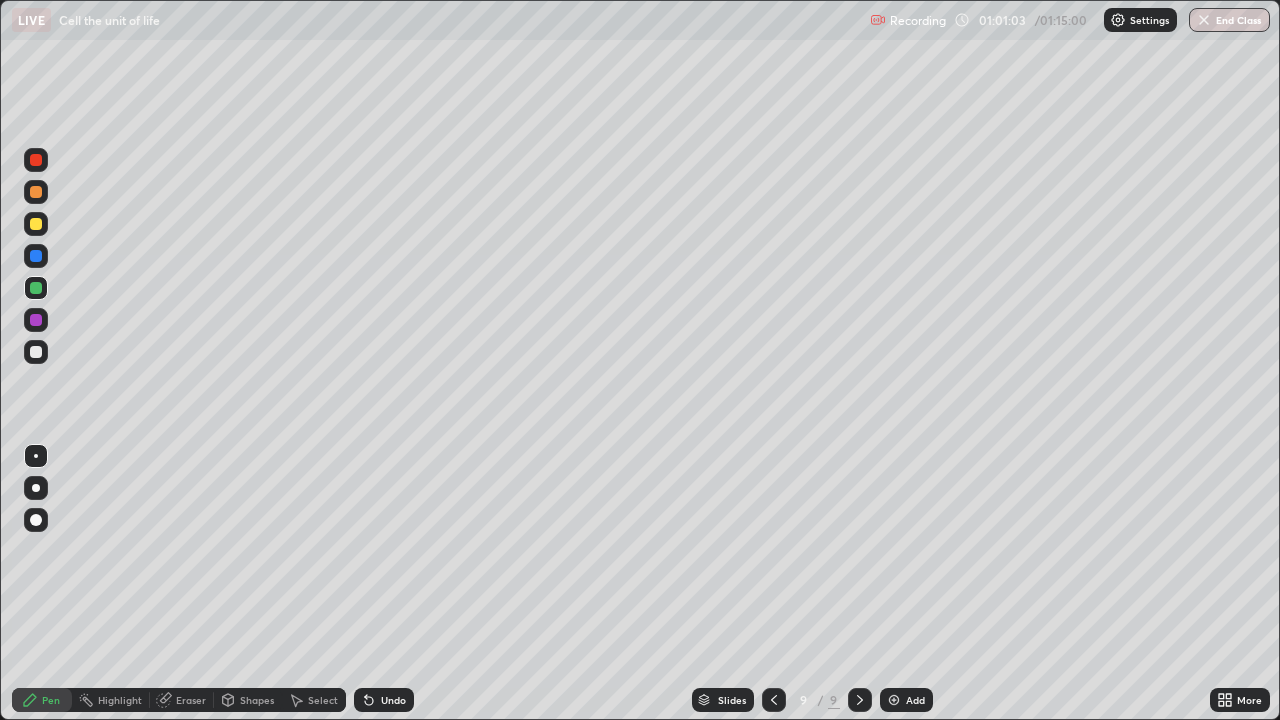 click at bounding box center [894, 700] 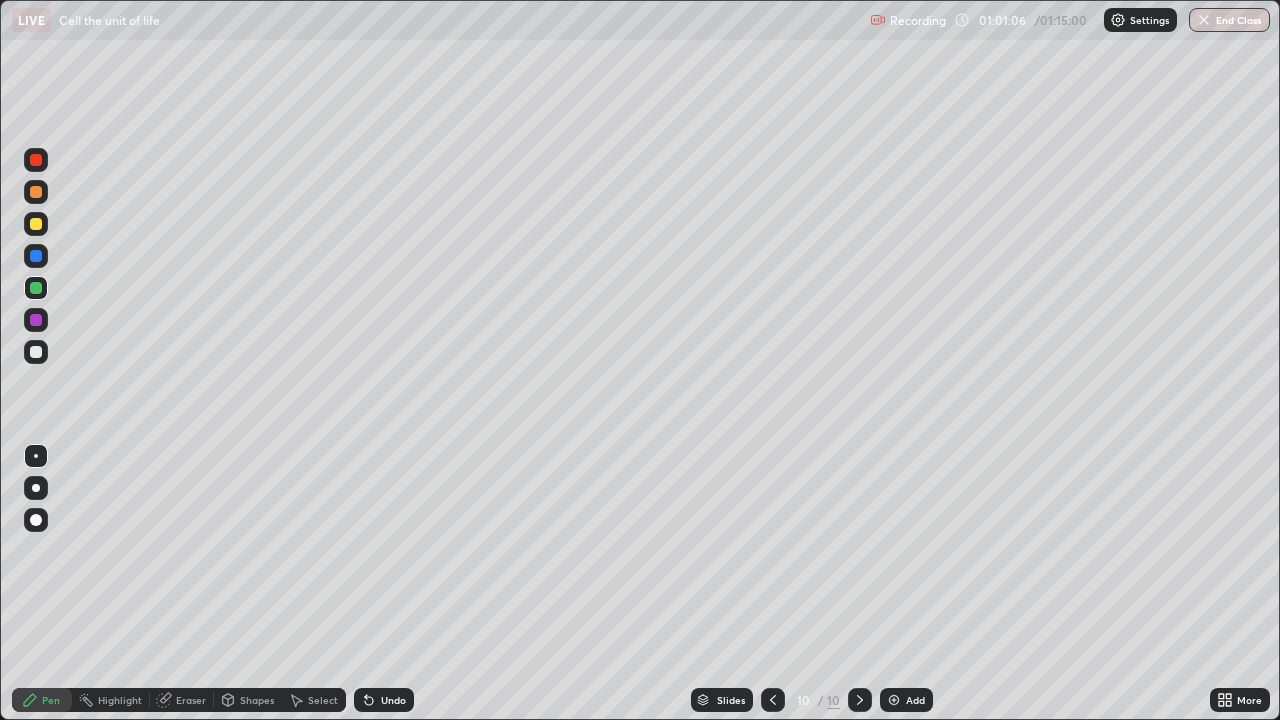 click at bounding box center [36, 352] 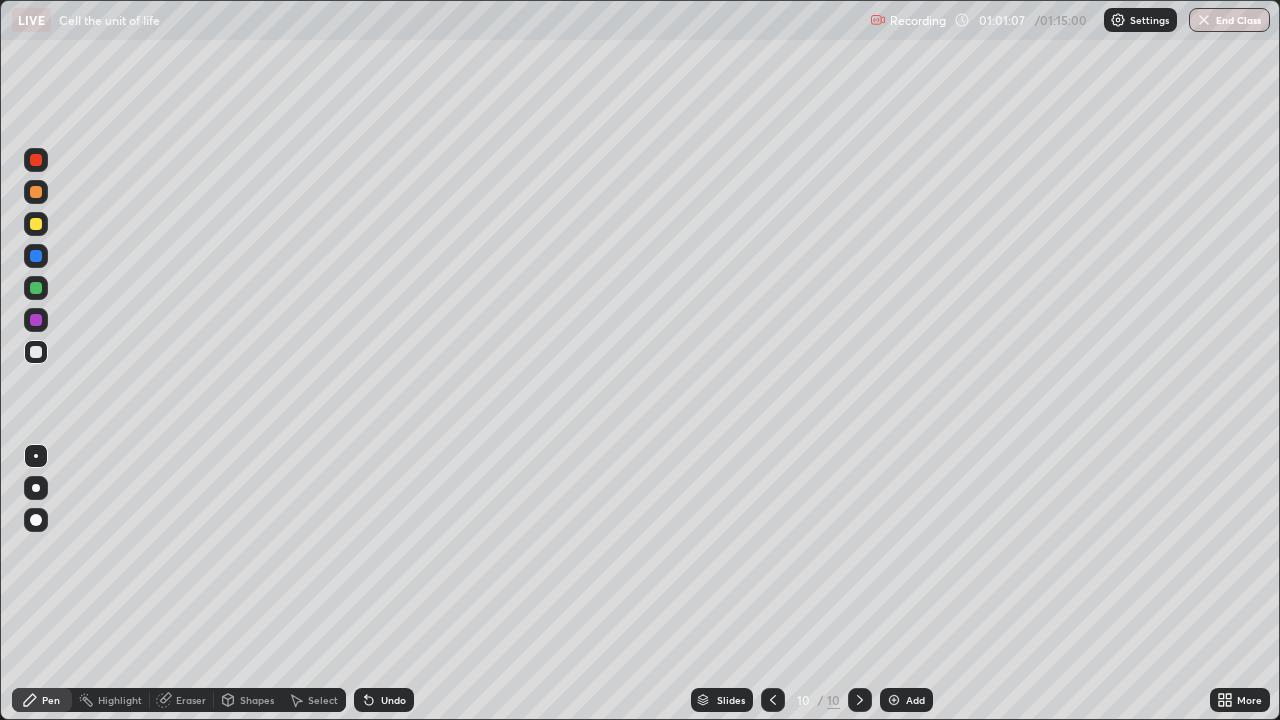 click on "Shapes" at bounding box center (257, 700) 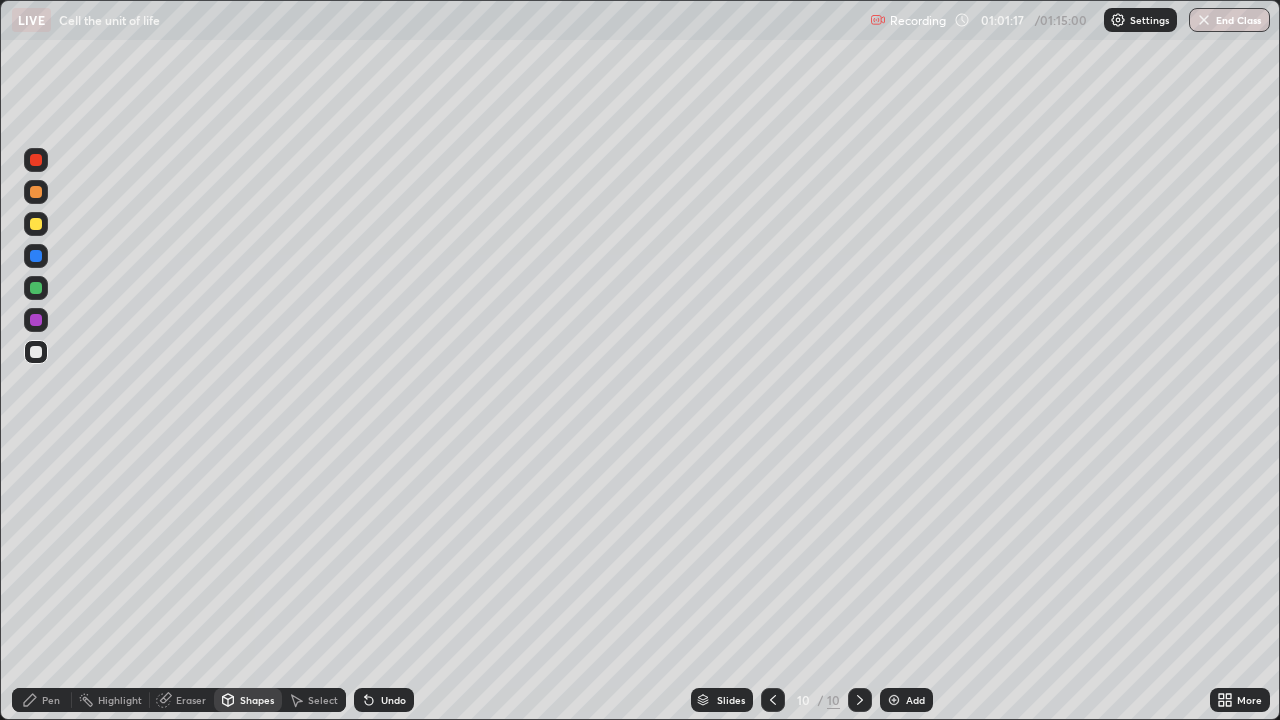 click on "Pen" at bounding box center [51, 700] 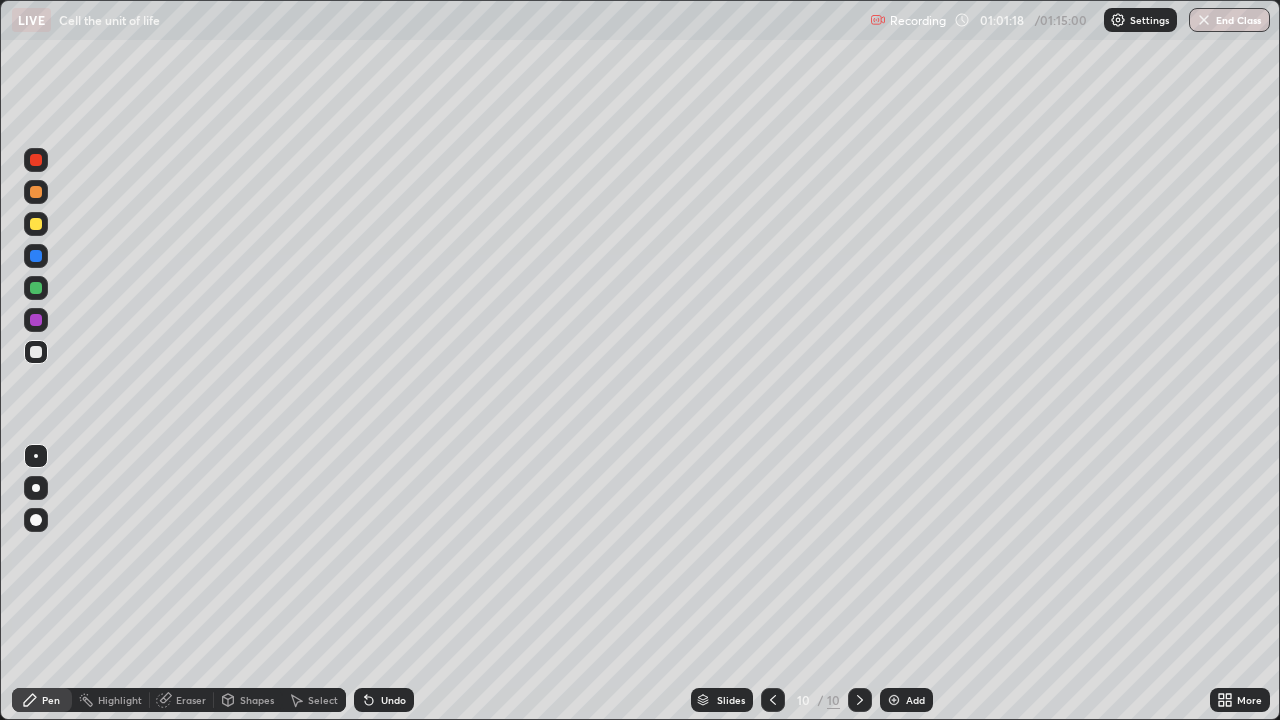 click at bounding box center (36, 224) 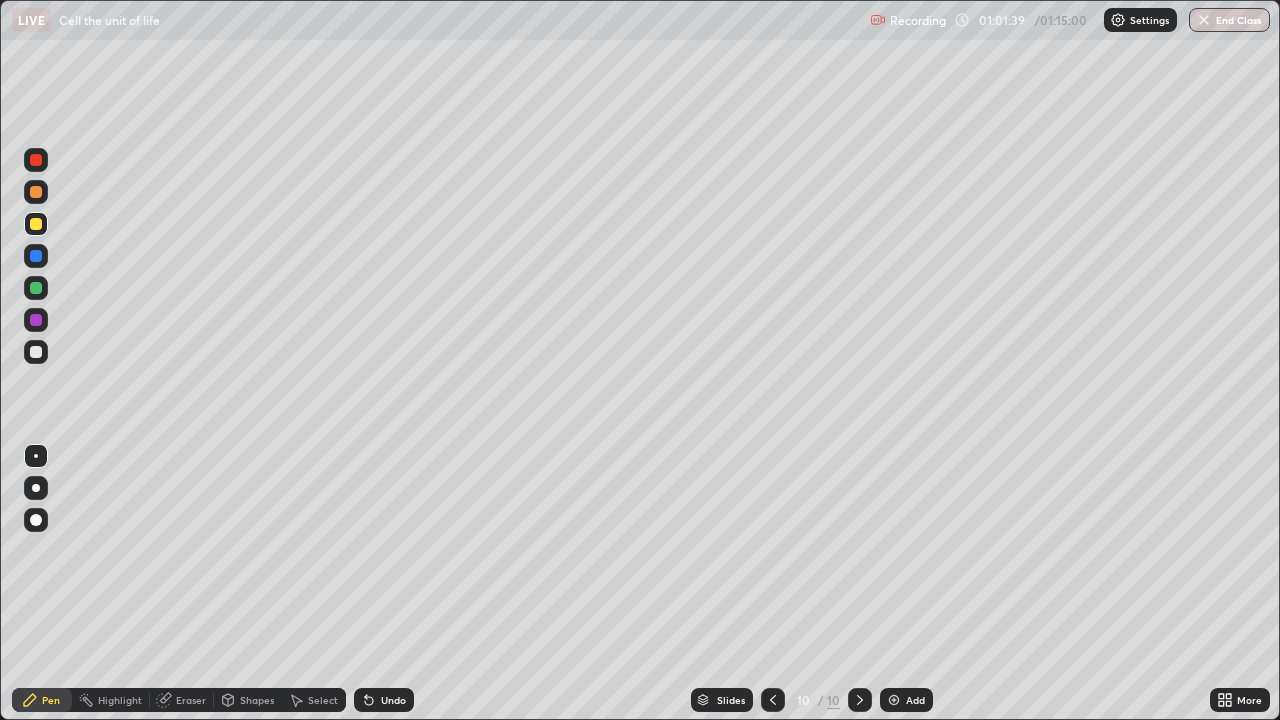 click on "Undo" at bounding box center [384, 700] 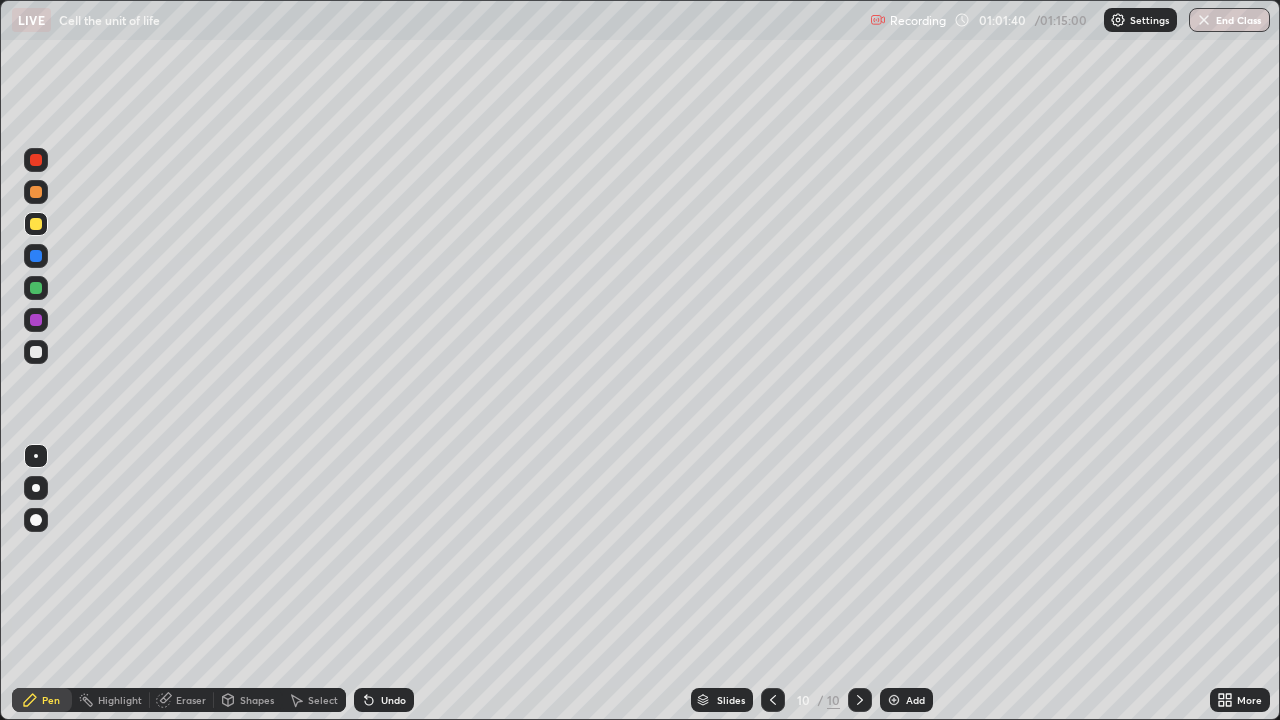 click on "Undo" at bounding box center (393, 700) 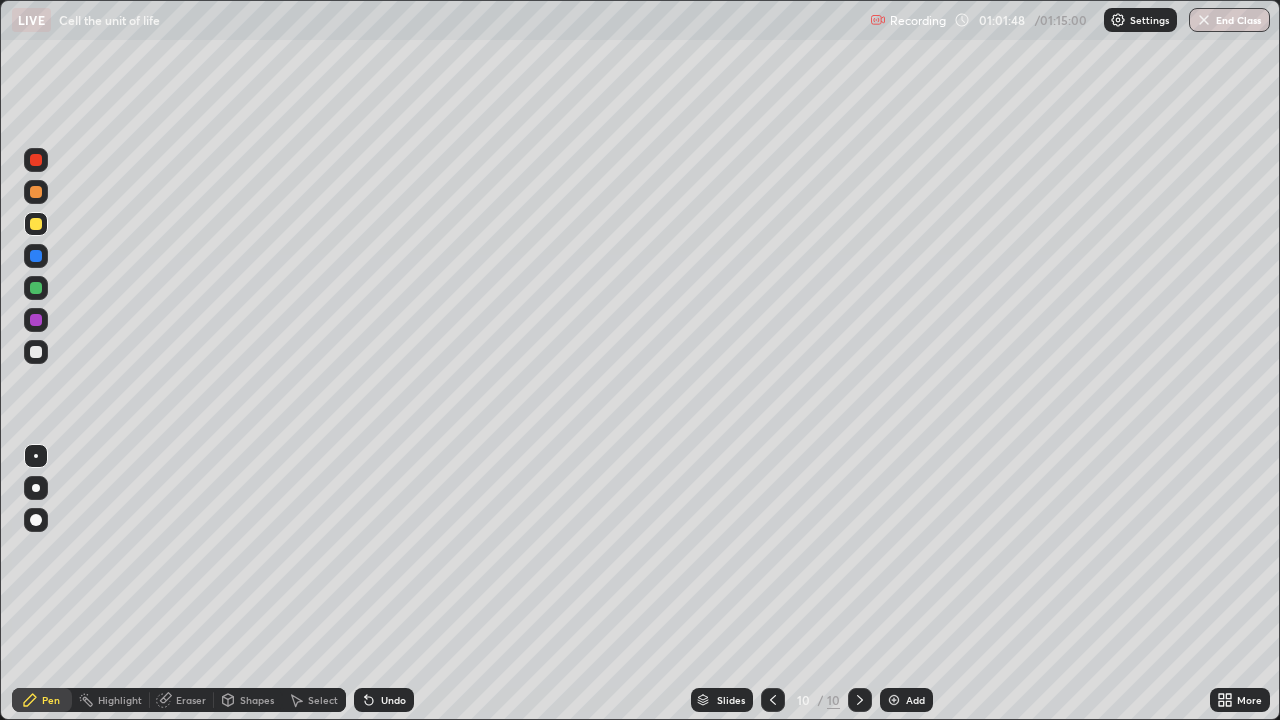click at bounding box center [36, 352] 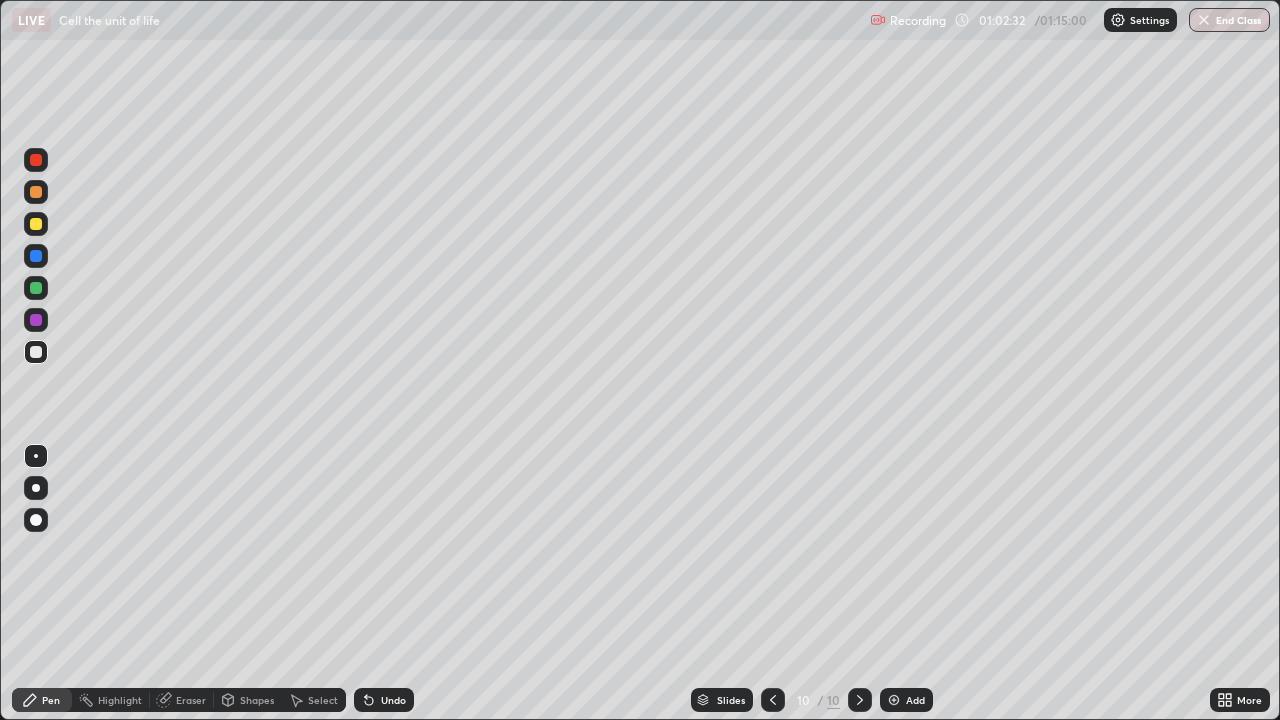 click at bounding box center (36, 224) 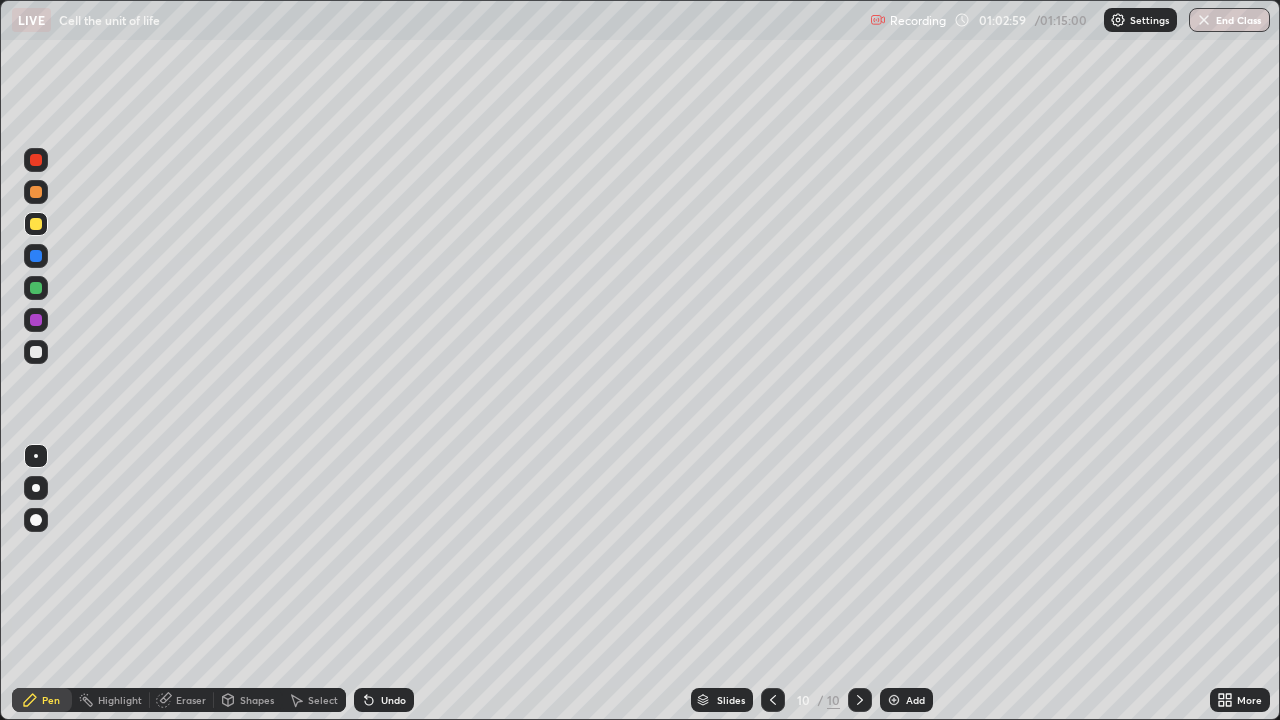 click at bounding box center [36, 192] 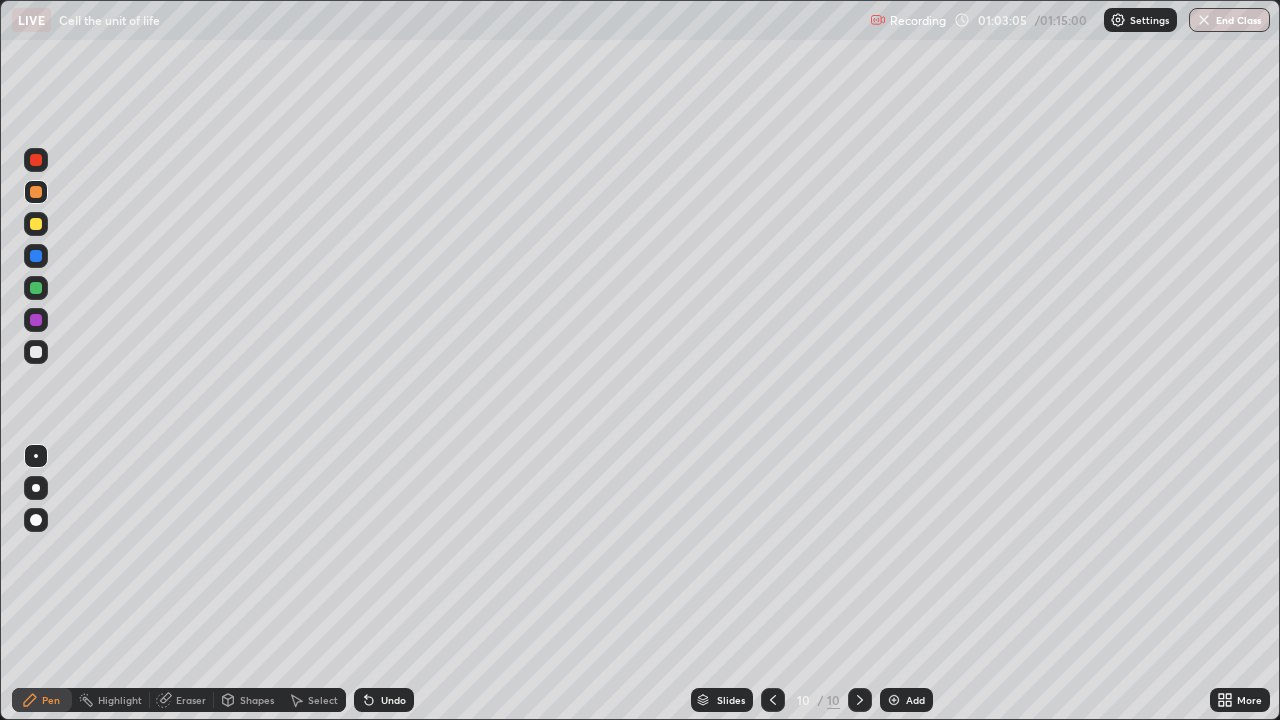 click on "Undo" at bounding box center [384, 700] 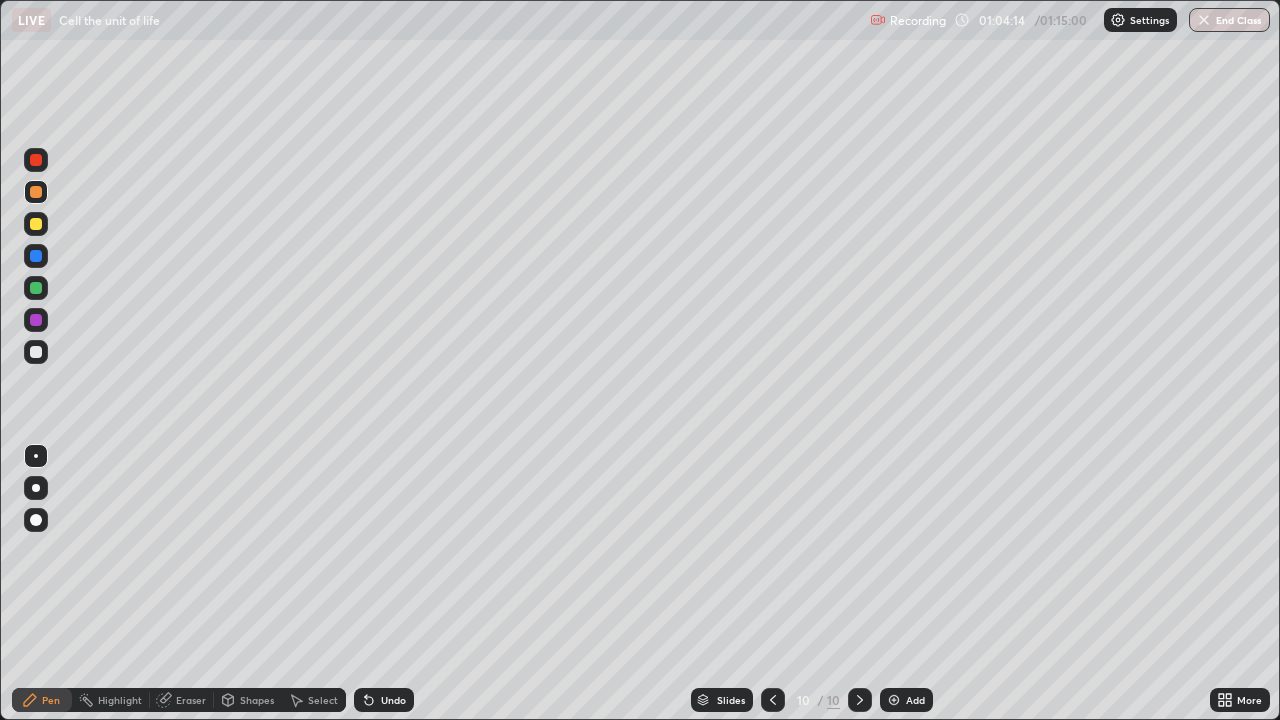 click at bounding box center (36, 352) 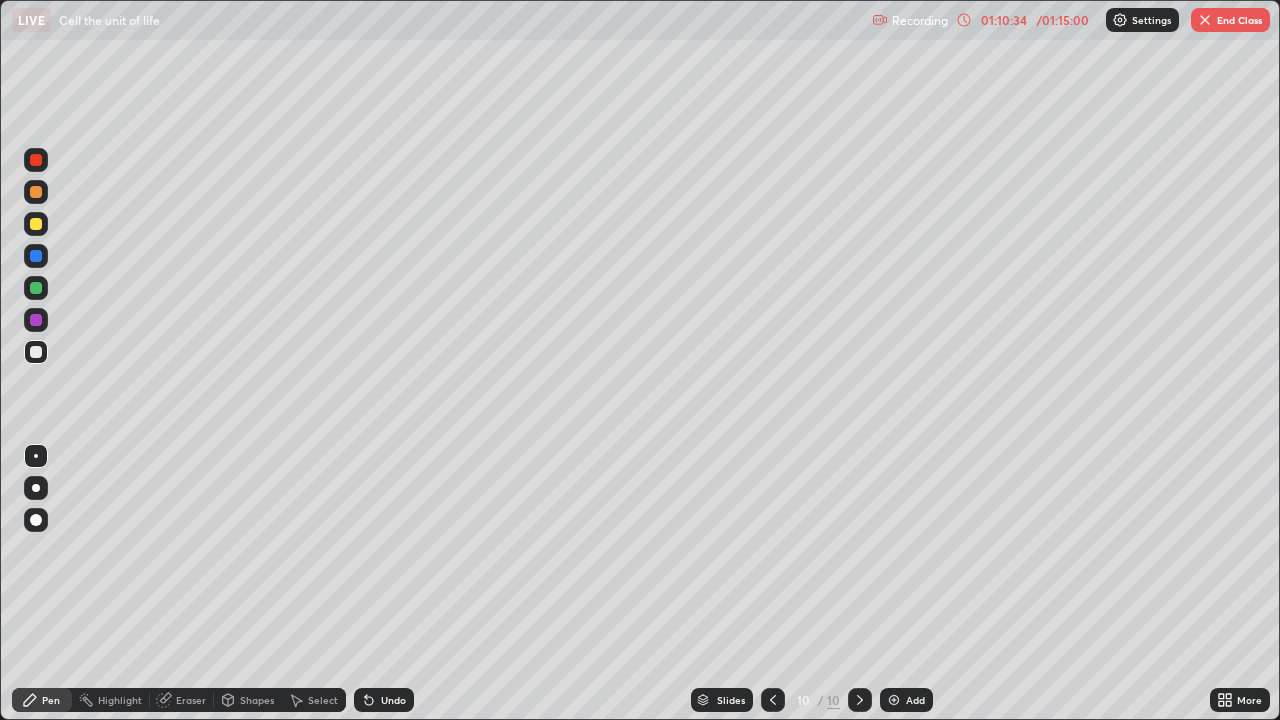 click on "End Class" at bounding box center (1230, 20) 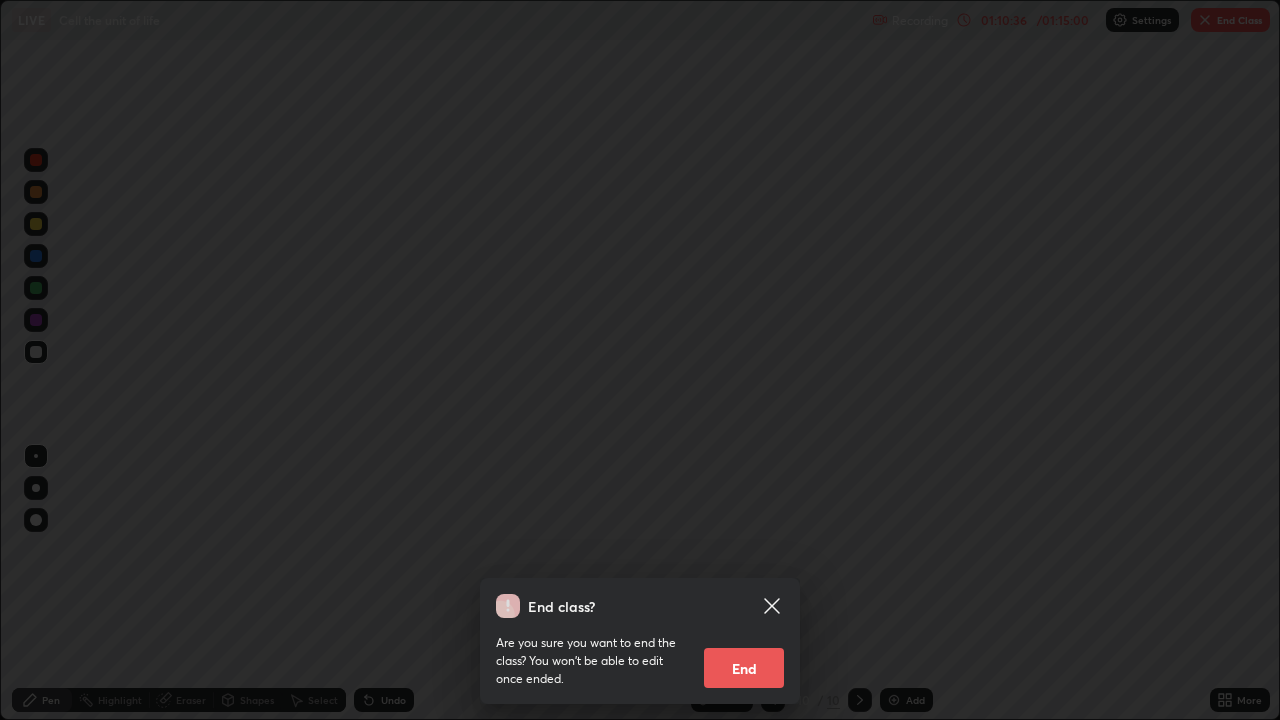 click on "End" at bounding box center (744, 668) 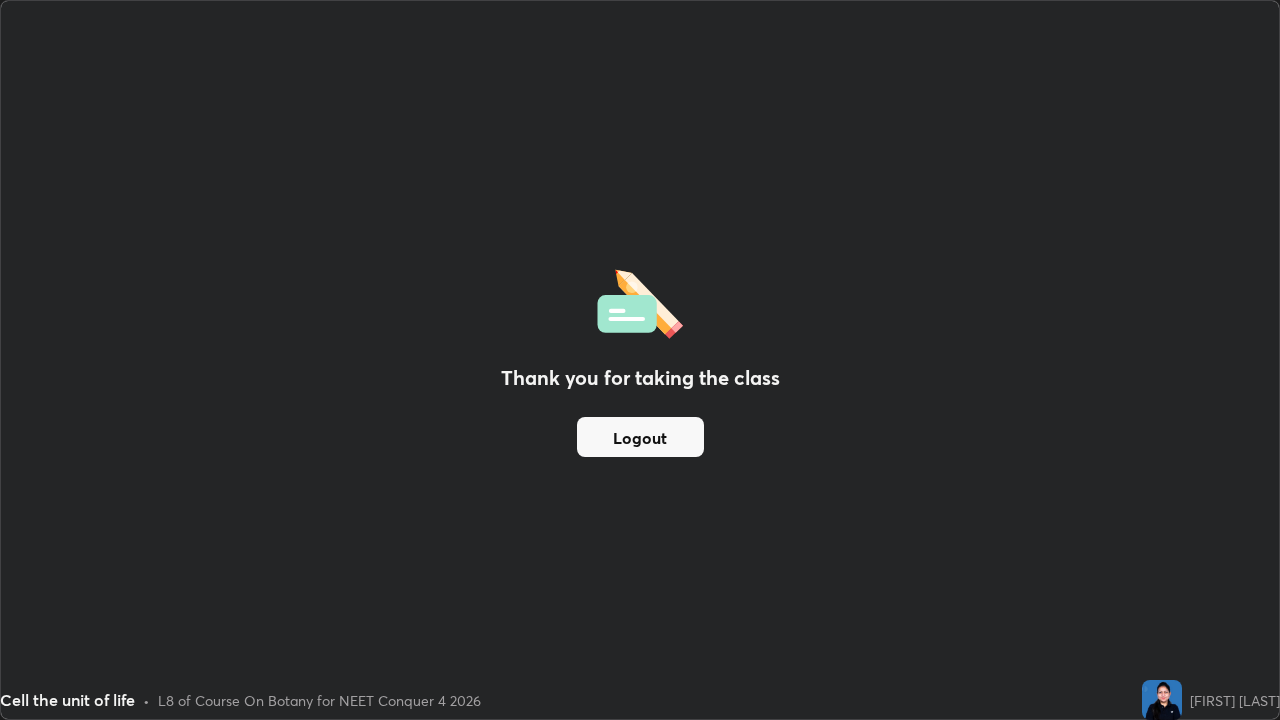 click on "Logout" at bounding box center [640, 437] 